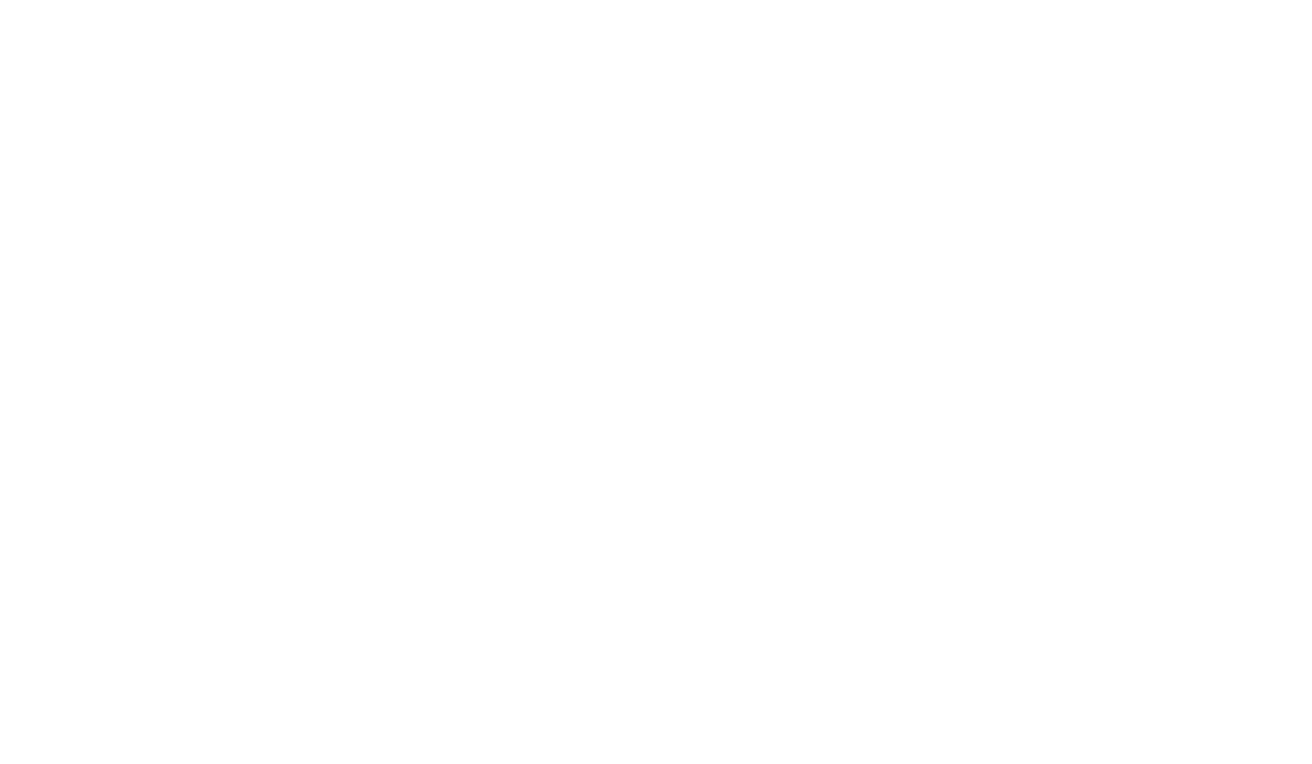 scroll, scrollTop: 0, scrollLeft: 0, axis: both 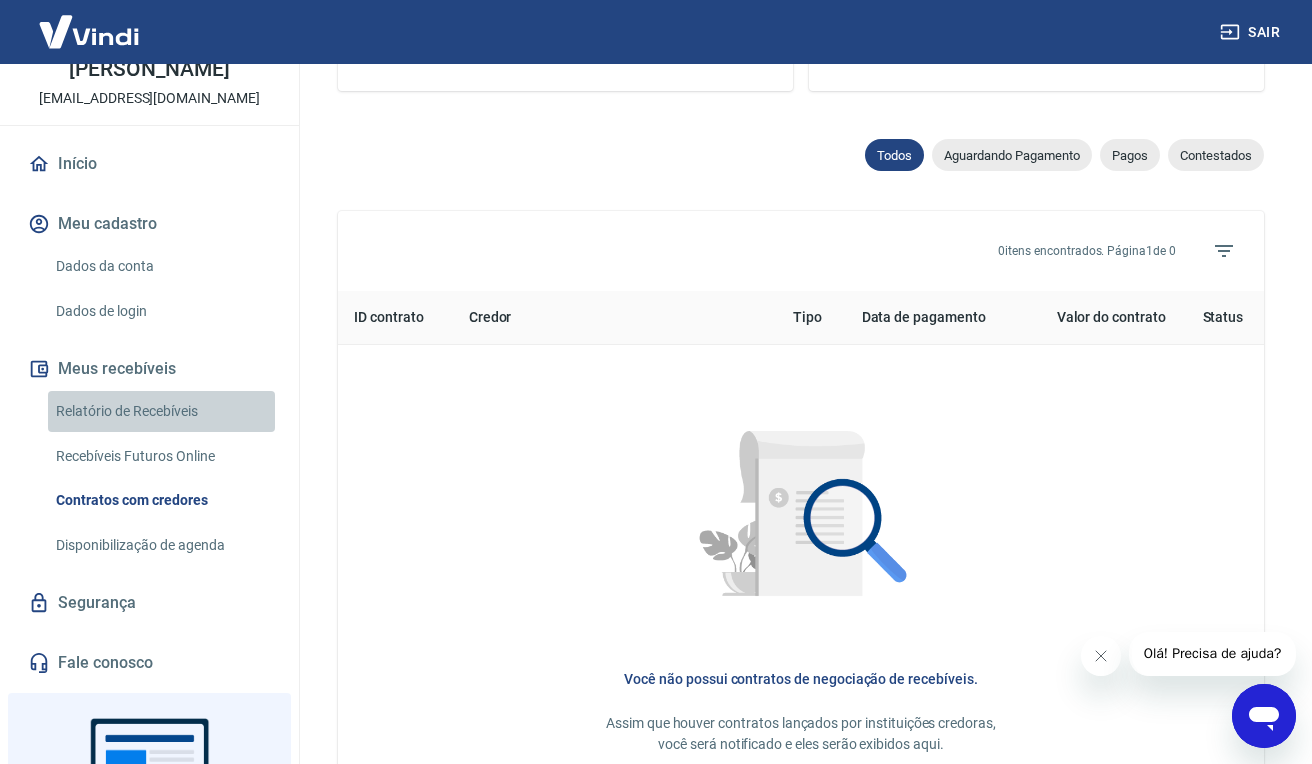 click on "Relatório de Recebíveis" at bounding box center [161, 411] 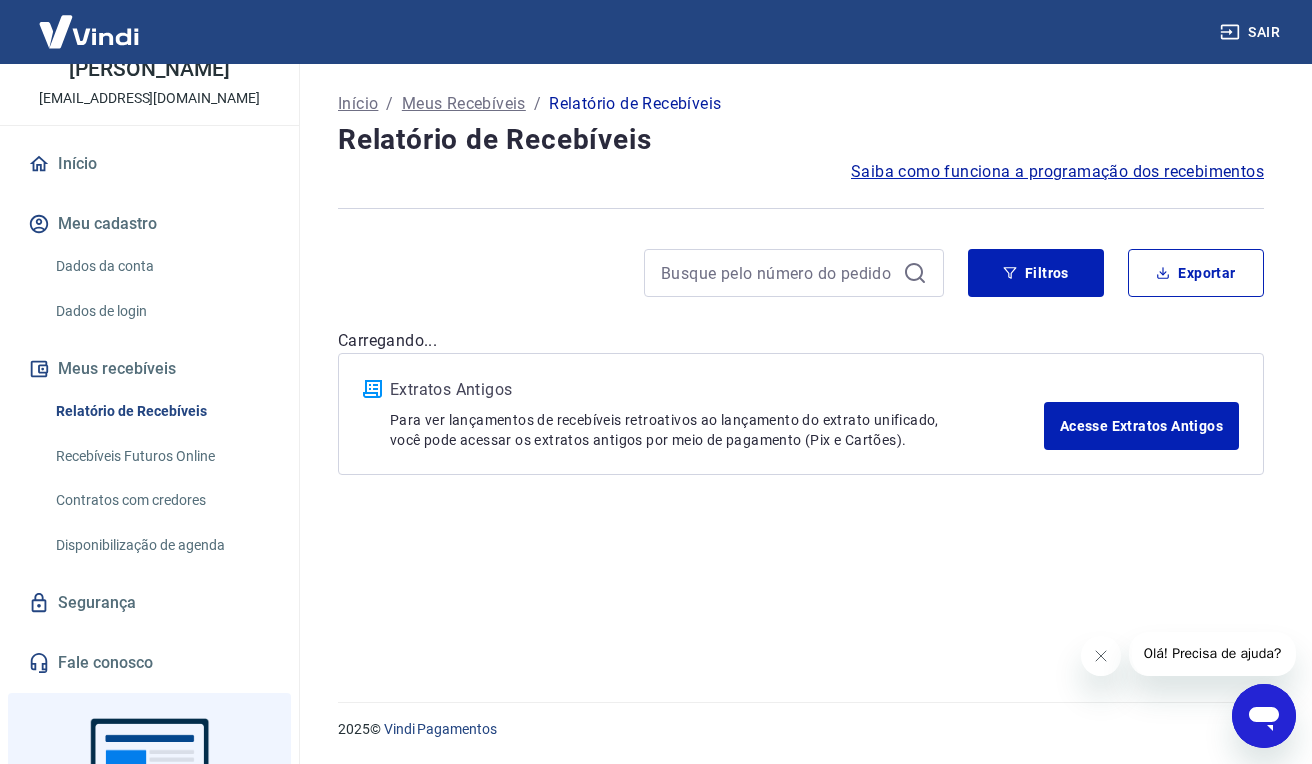 scroll, scrollTop: 0, scrollLeft: 0, axis: both 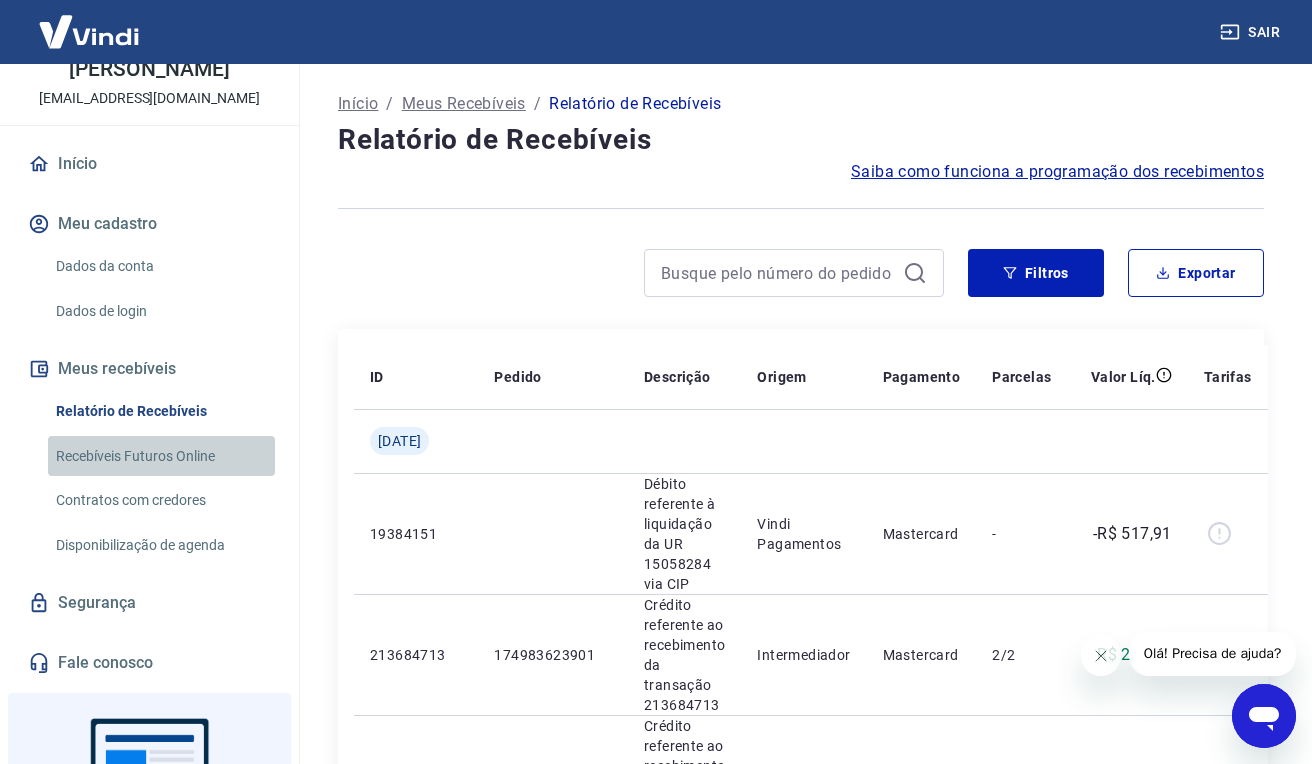 click on "Recebíveis Futuros Online" at bounding box center (161, 456) 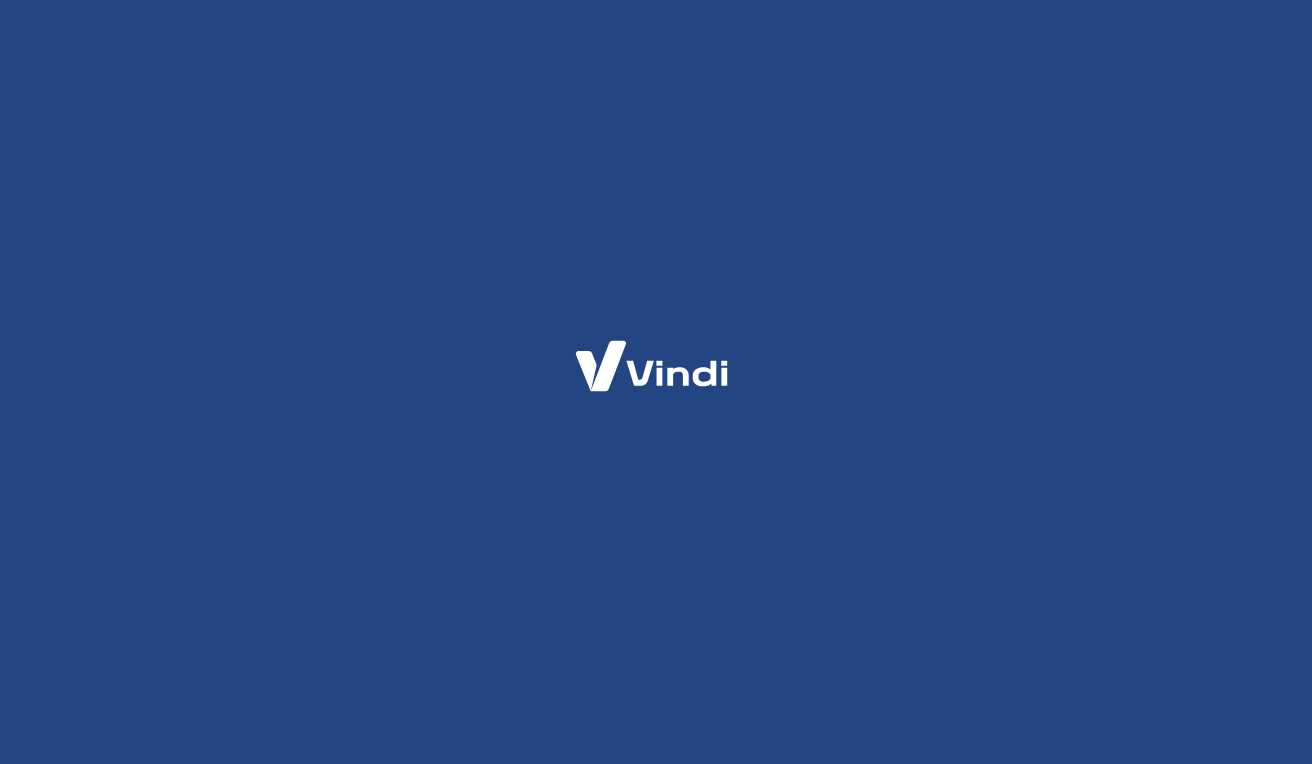scroll, scrollTop: 0, scrollLeft: 0, axis: both 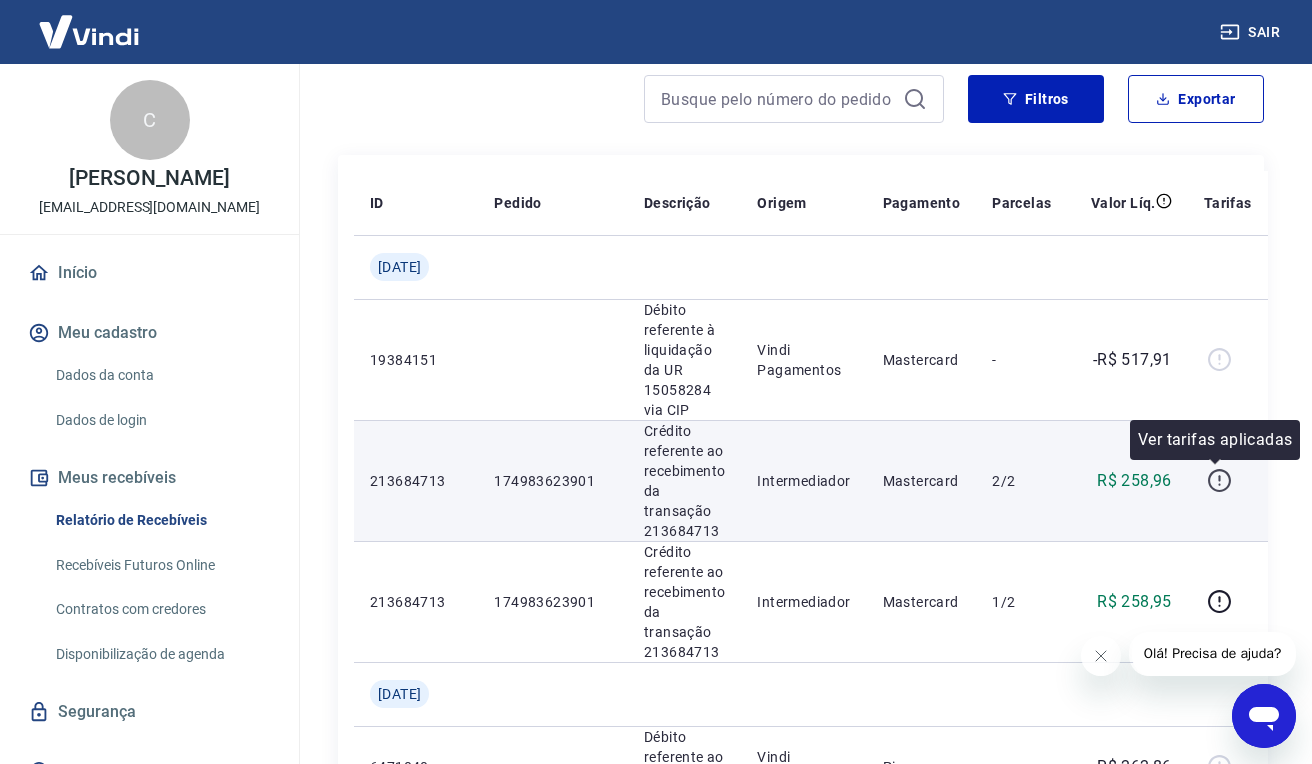 click 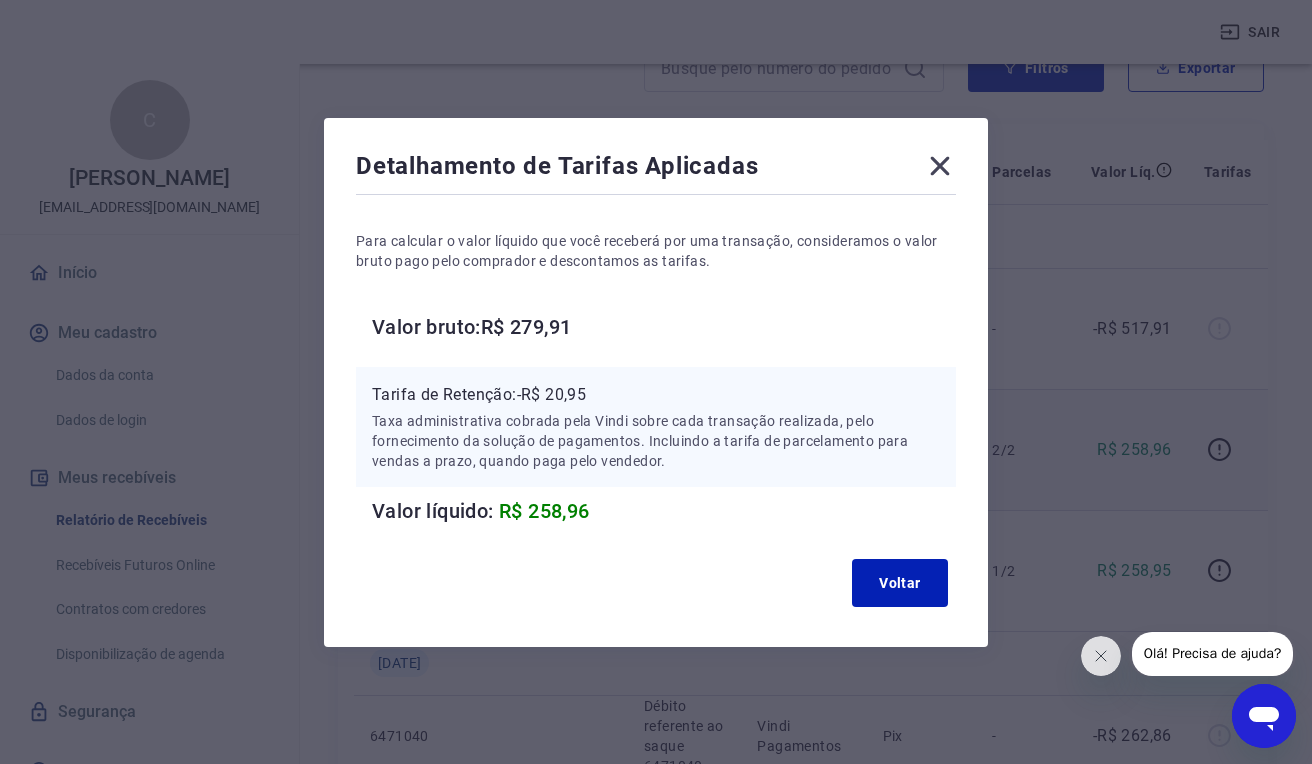 scroll, scrollTop: 209, scrollLeft: 0, axis: vertical 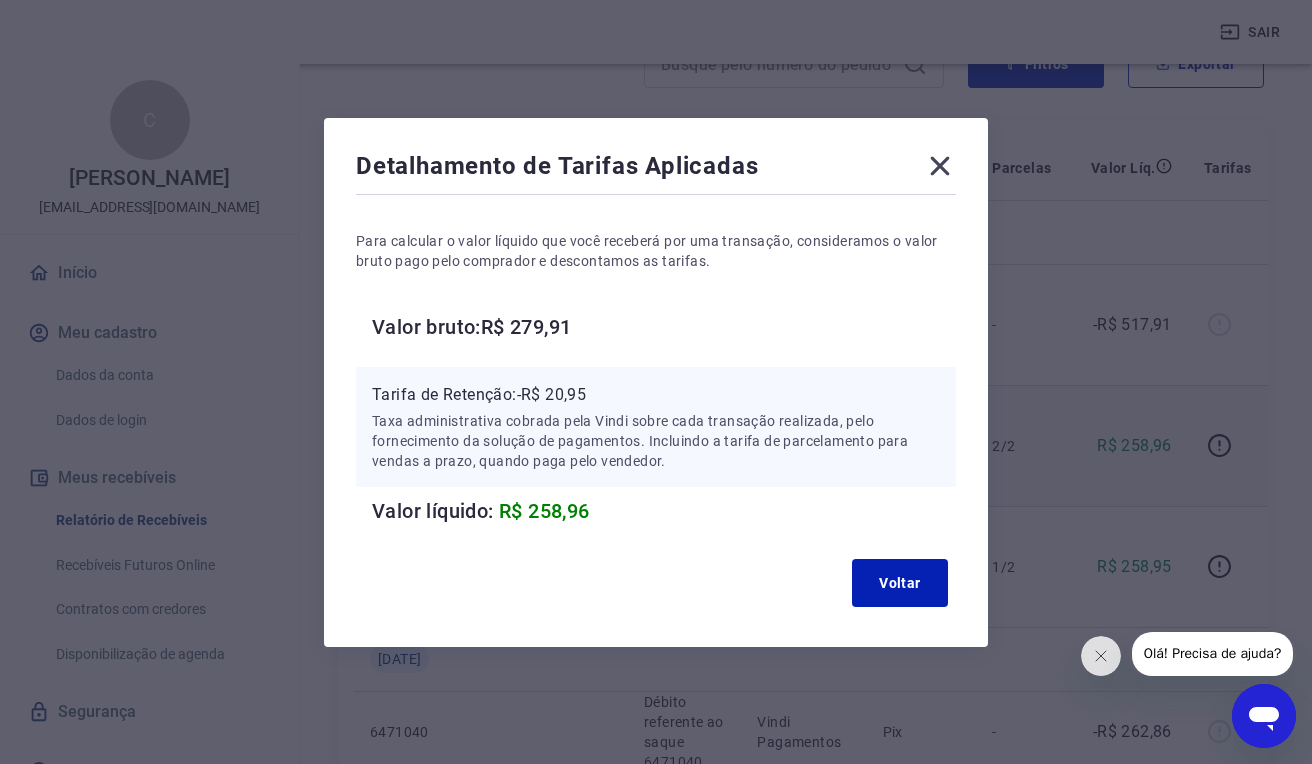 click 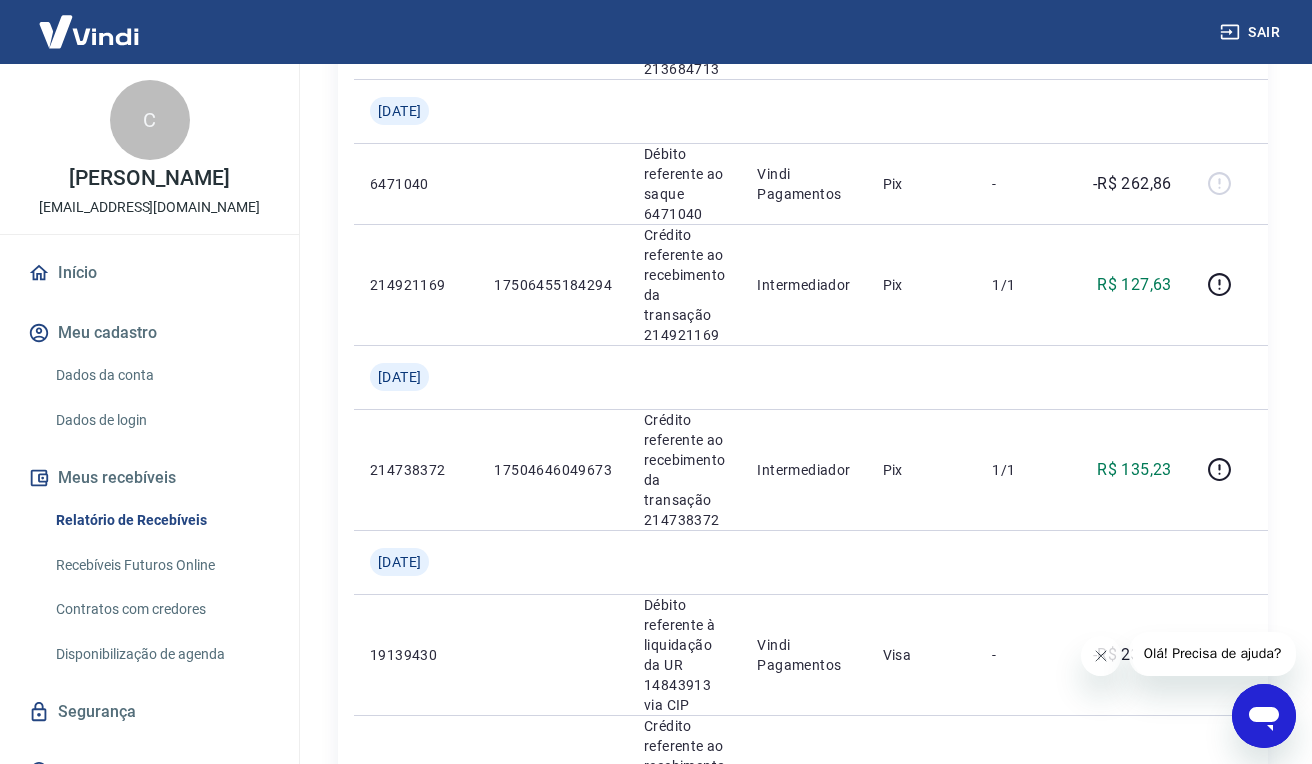 scroll, scrollTop: 770, scrollLeft: 0, axis: vertical 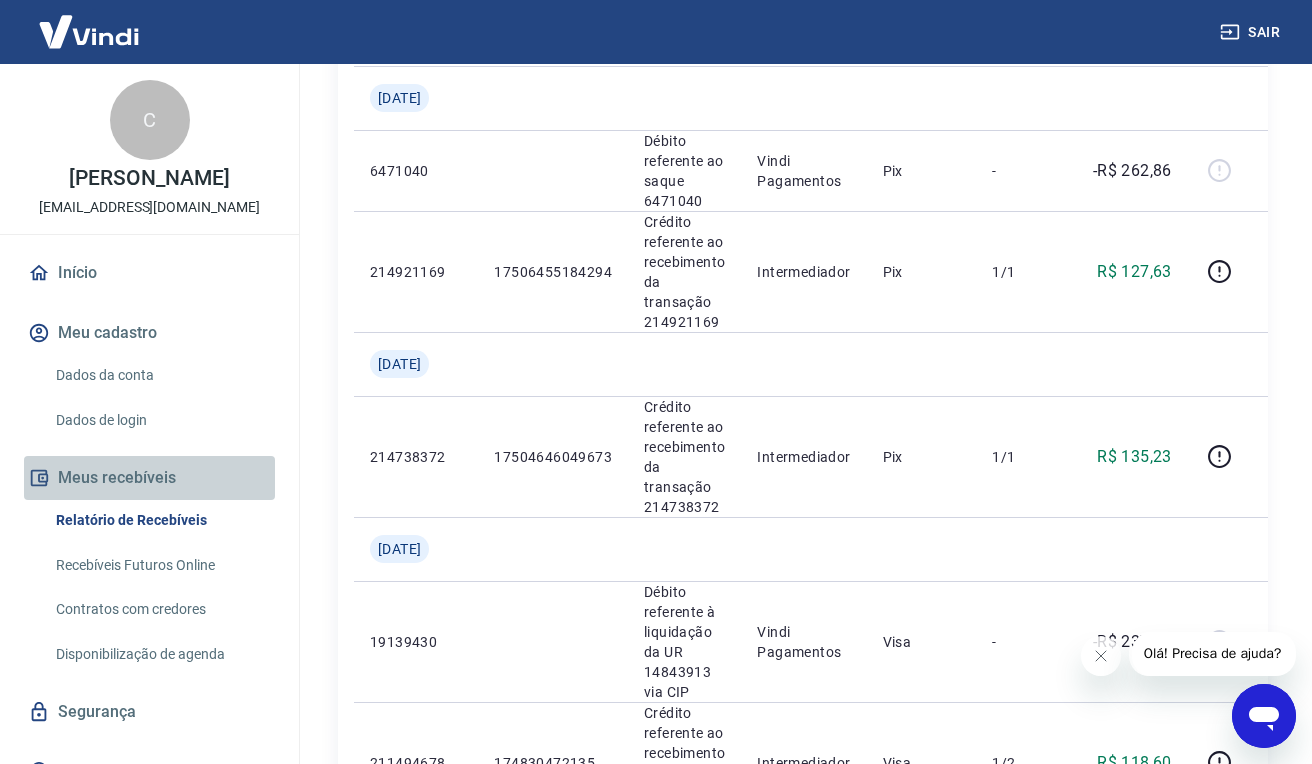 click on "Meus recebíveis" at bounding box center [149, 478] 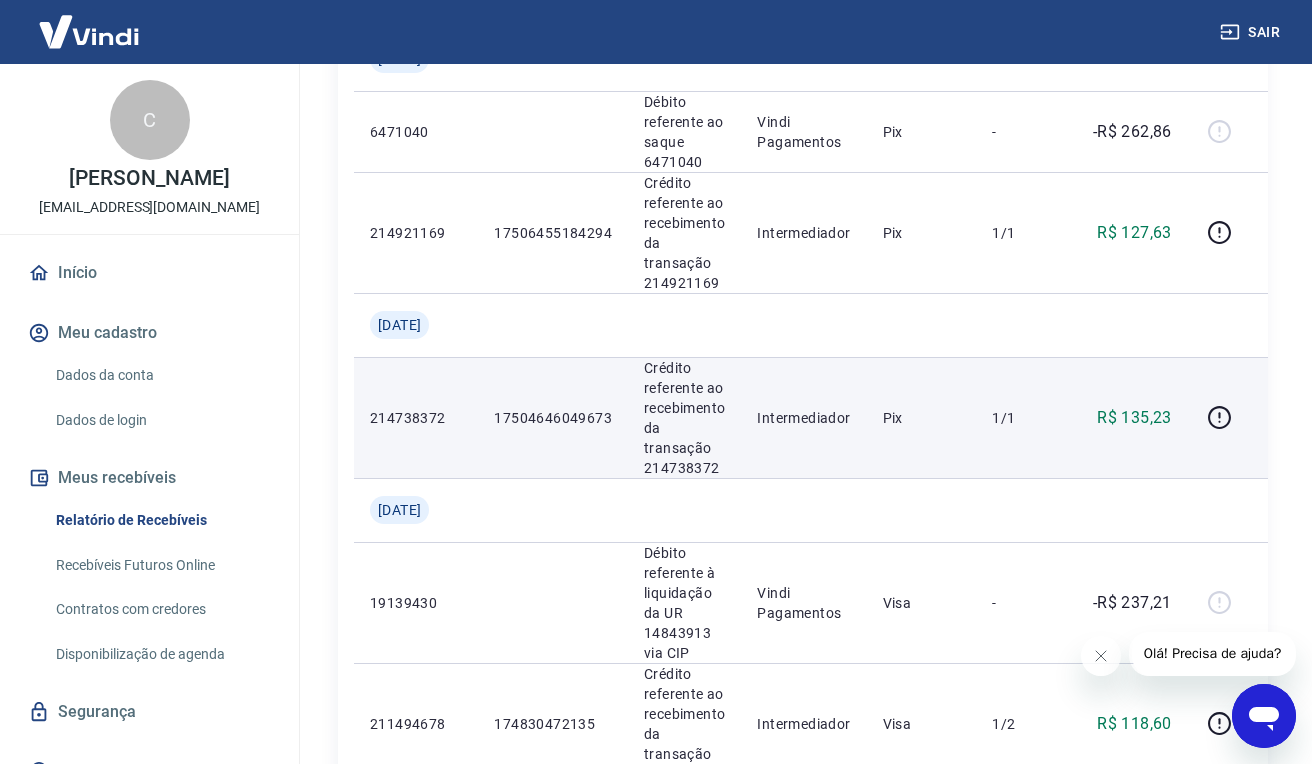 scroll, scrollTop: 812, scrollLeft: 0, axis: vertical 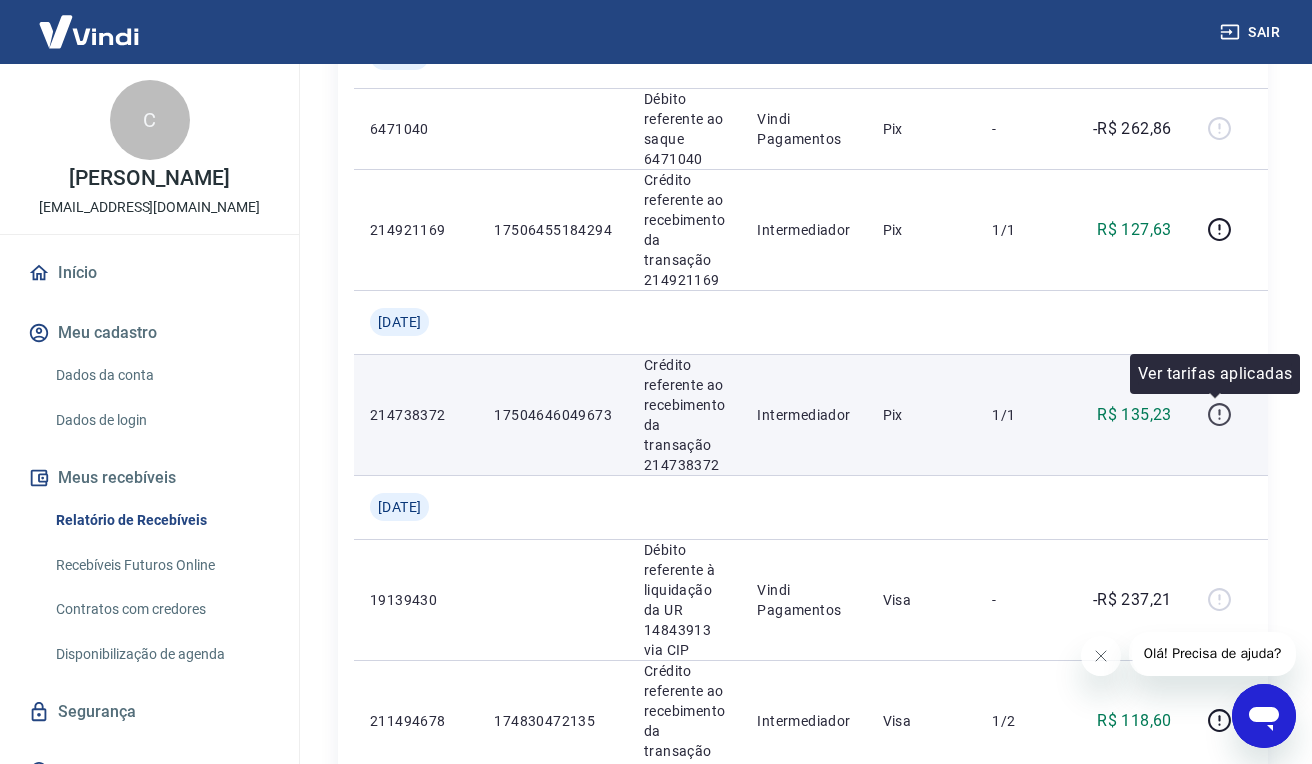 click 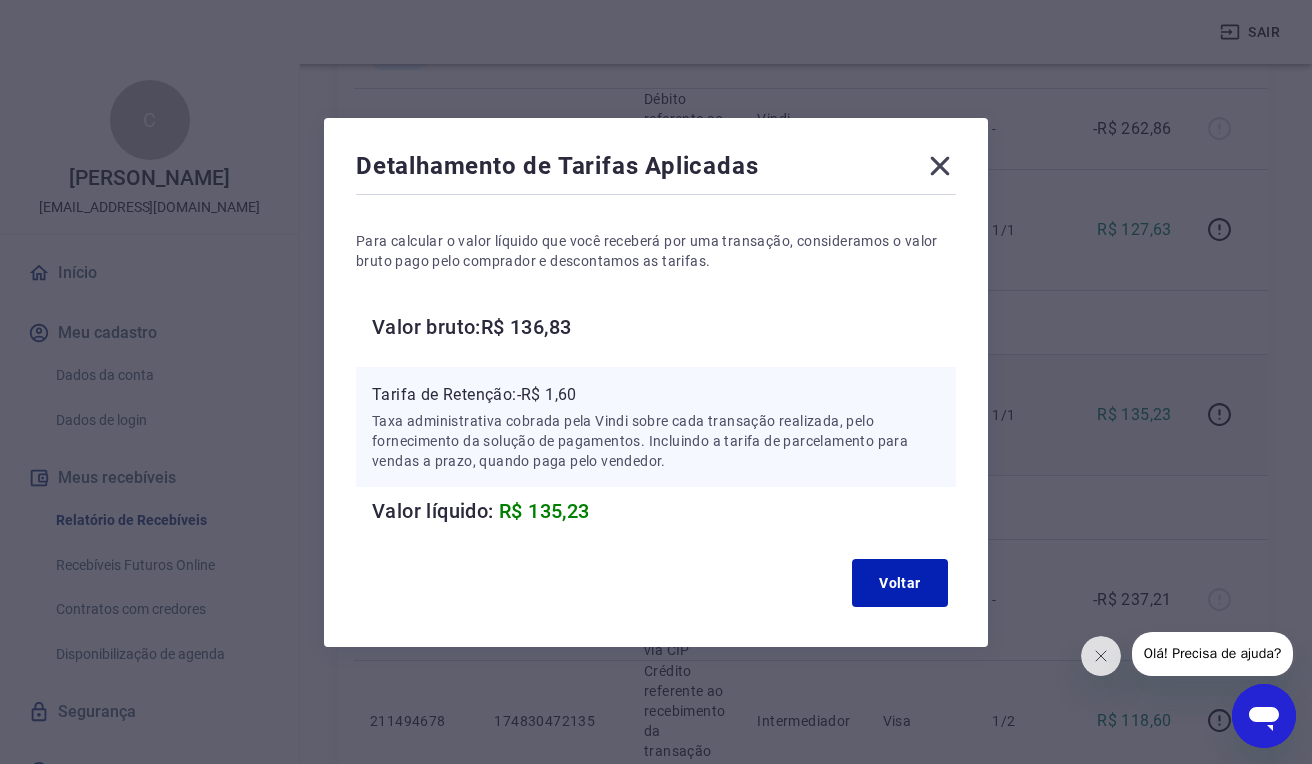 click 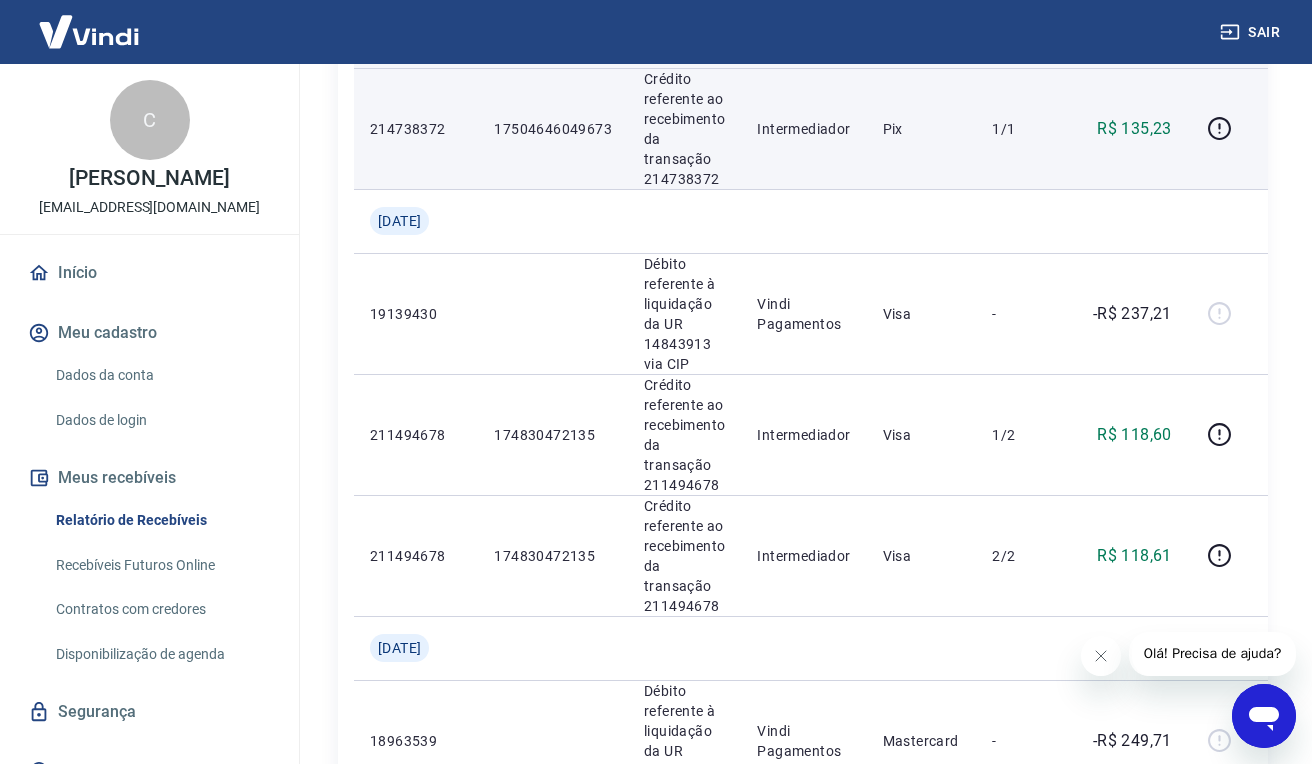 scroll, scrollTop: 1101, scrollLeft: 0, axis: vertical 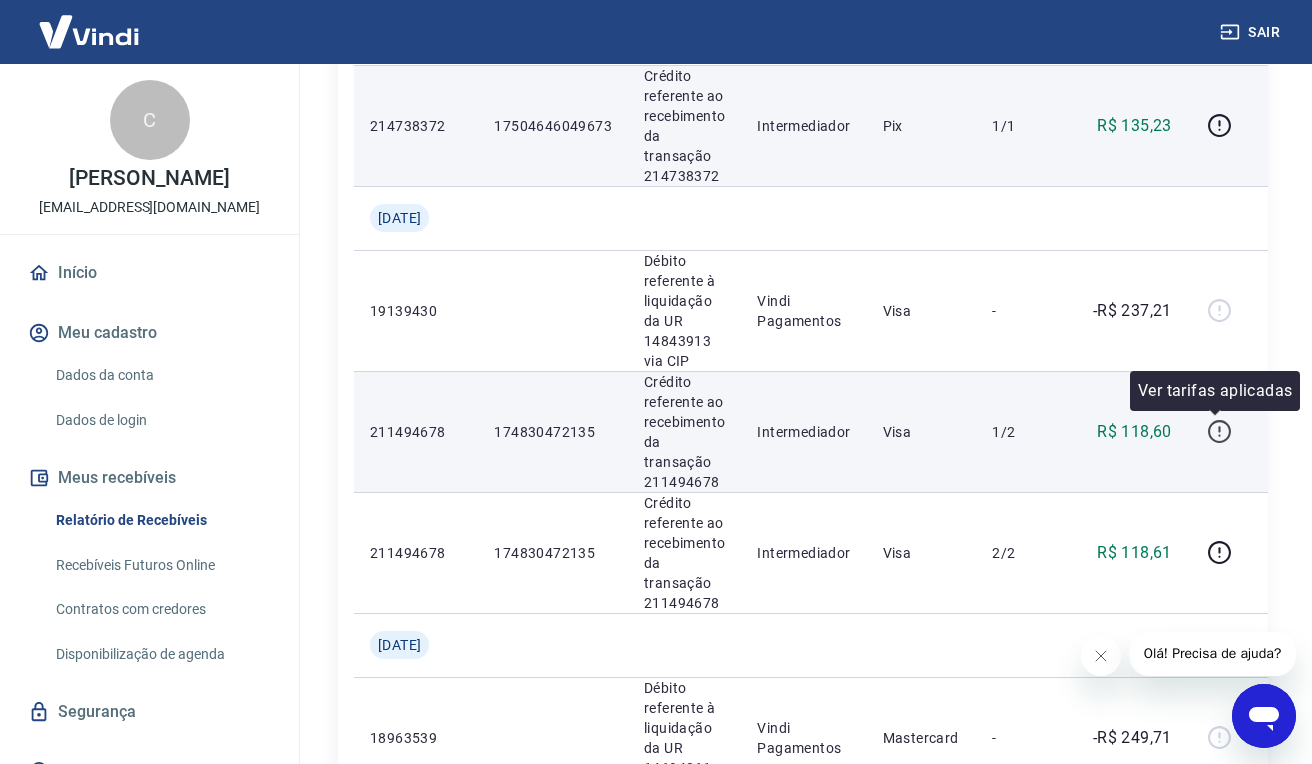 click 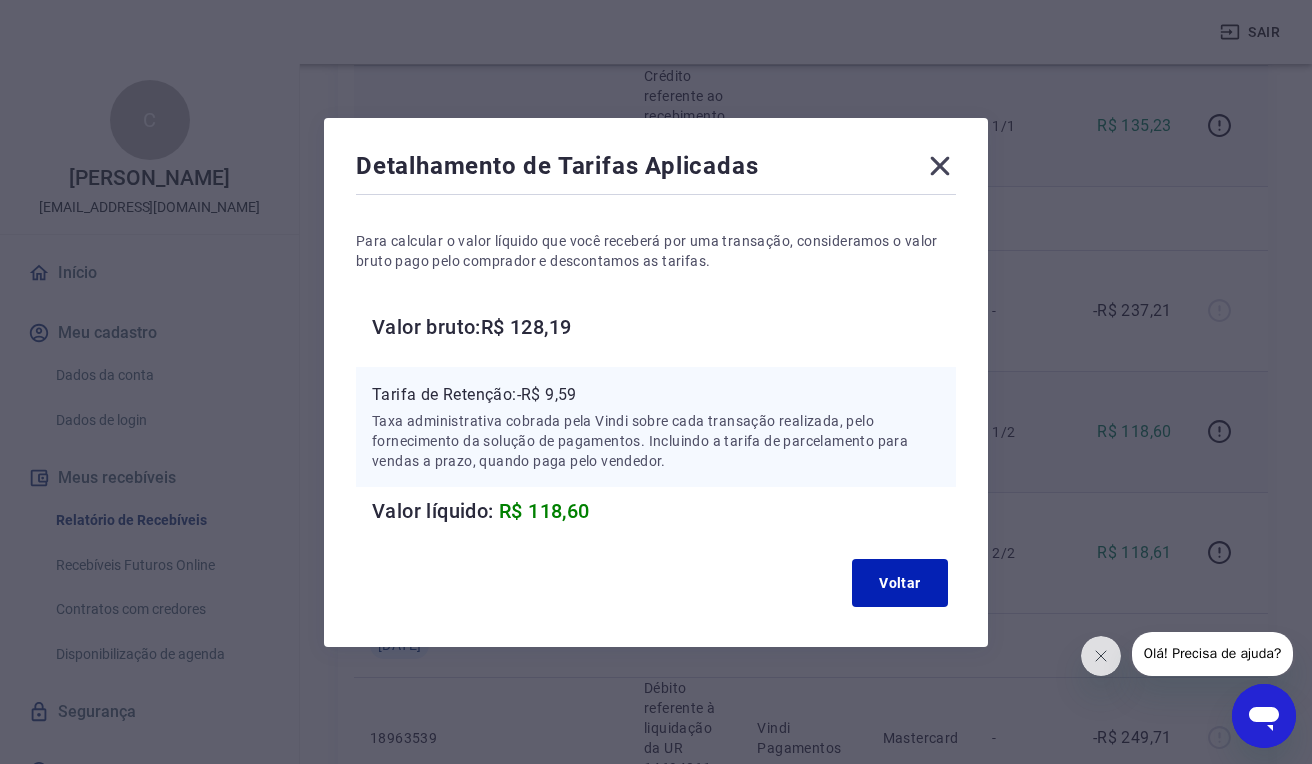 click 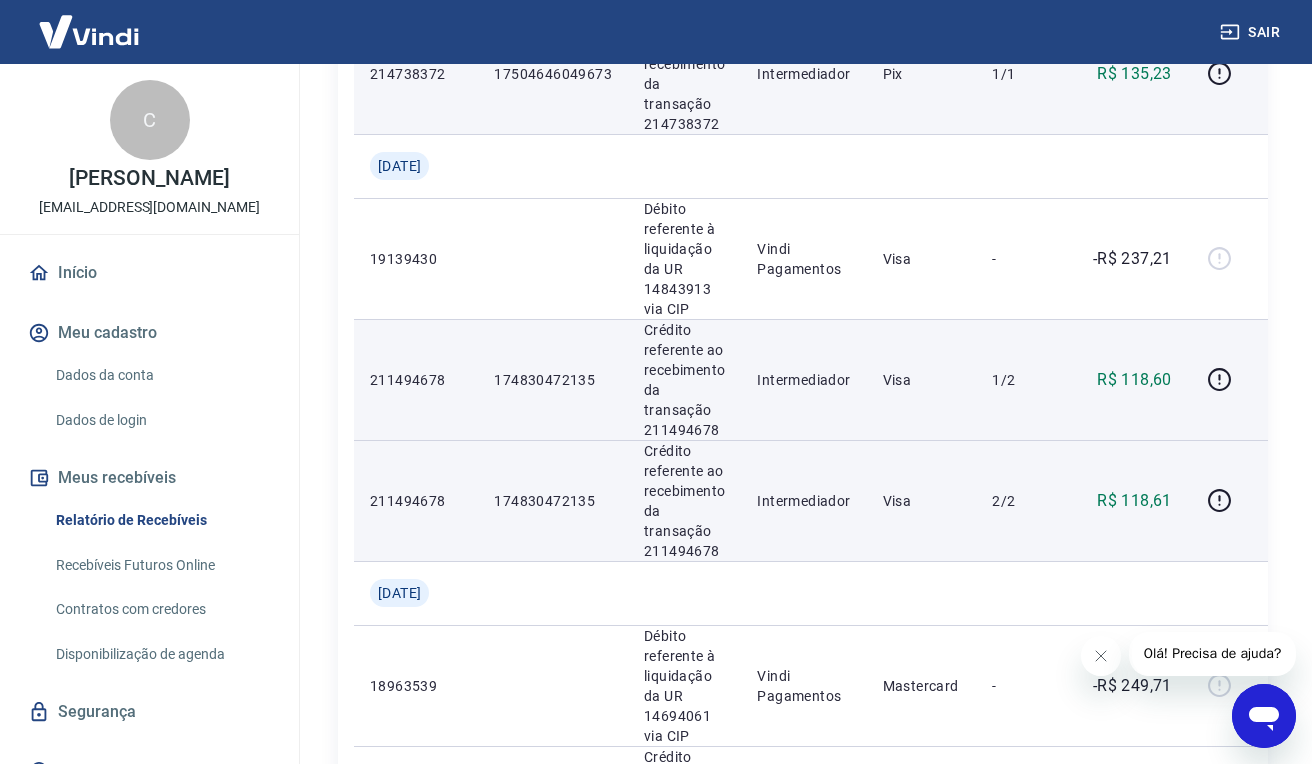 scroll, scrollTop: 1228, scrollLeft: 0, axis: vertical 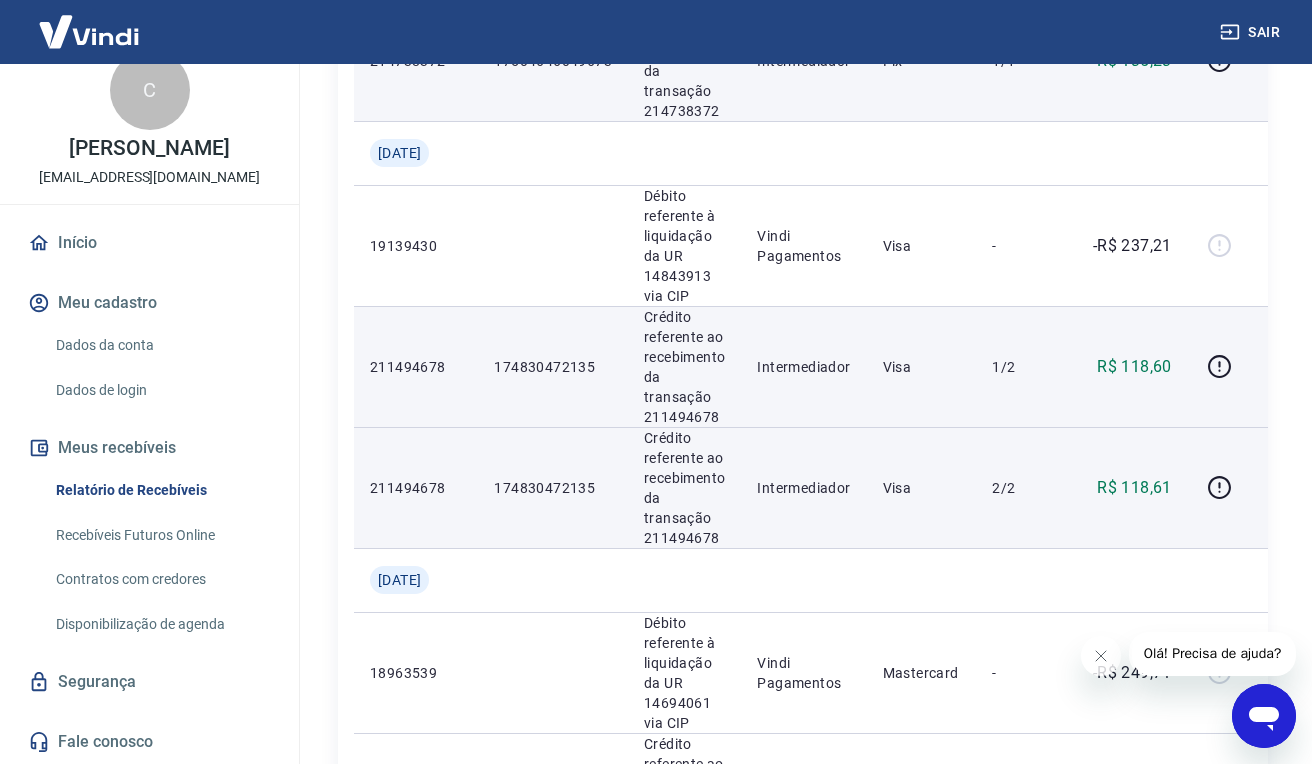 click on "Visa" at bounding box center (922, 488) 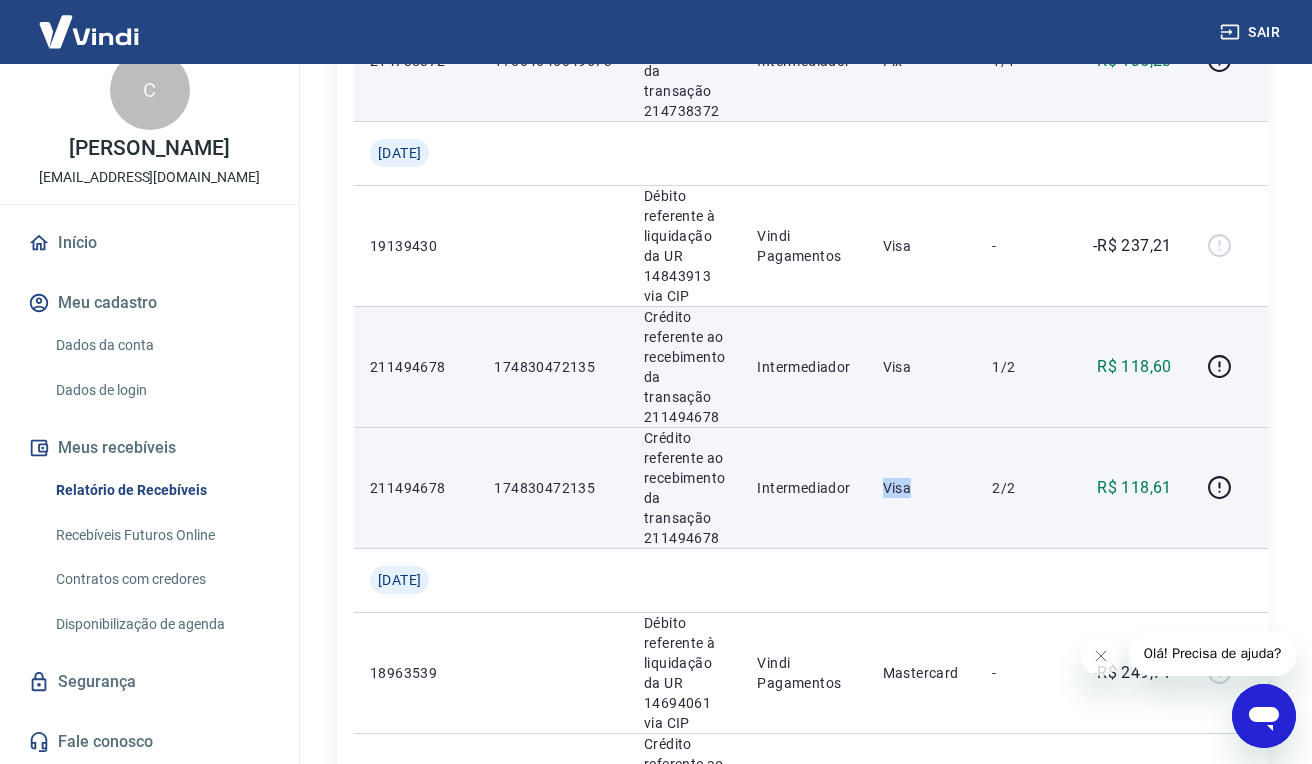 click on "Visa" at bounding box center (922, 488) 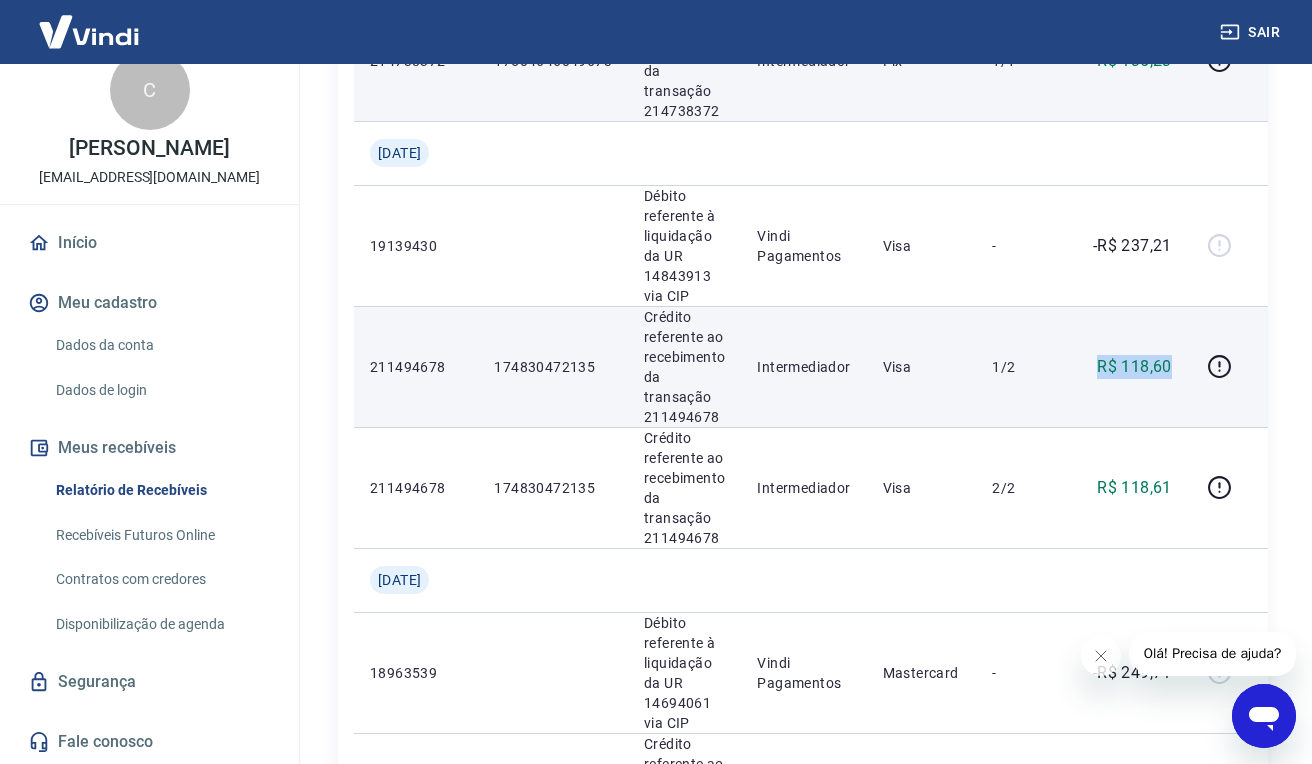 drag, startPoint x: 1094, startPoint y: 364, endPoint x: 1170, endPoint y: 369, distance: 76.1643 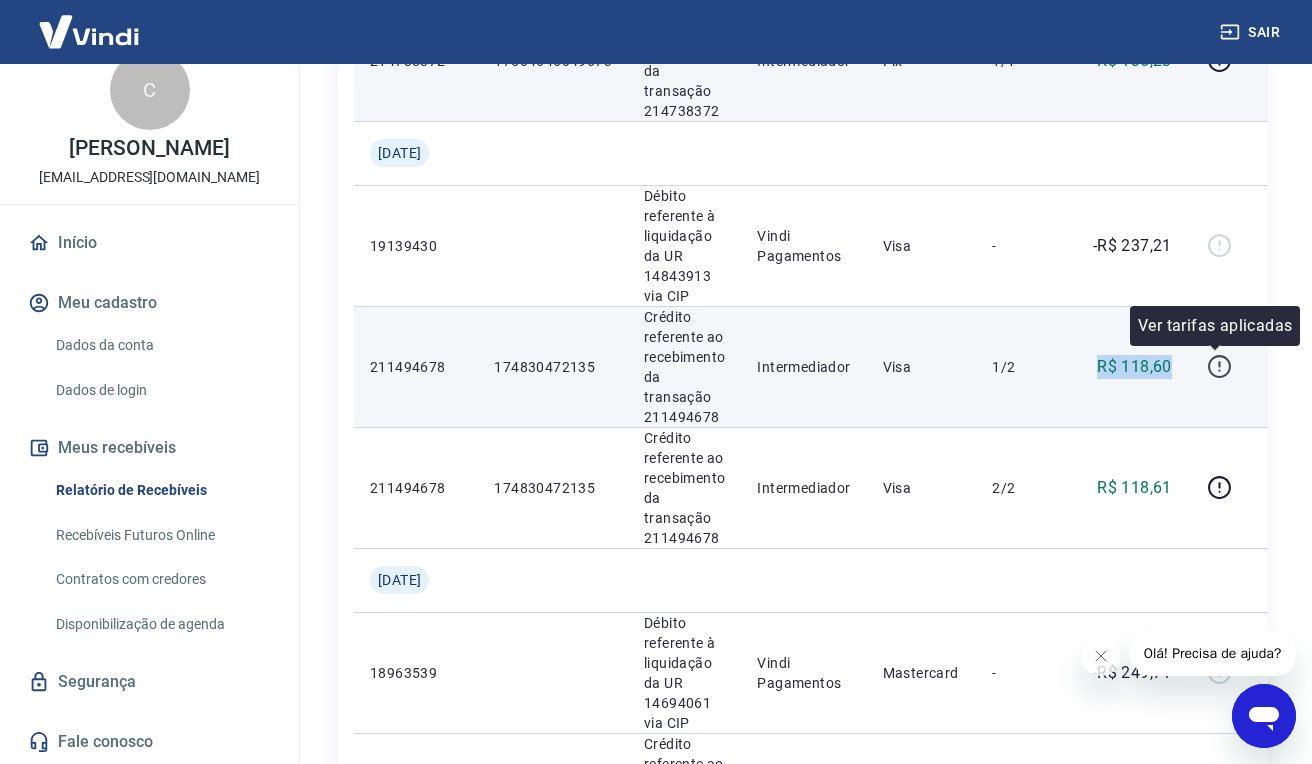 click 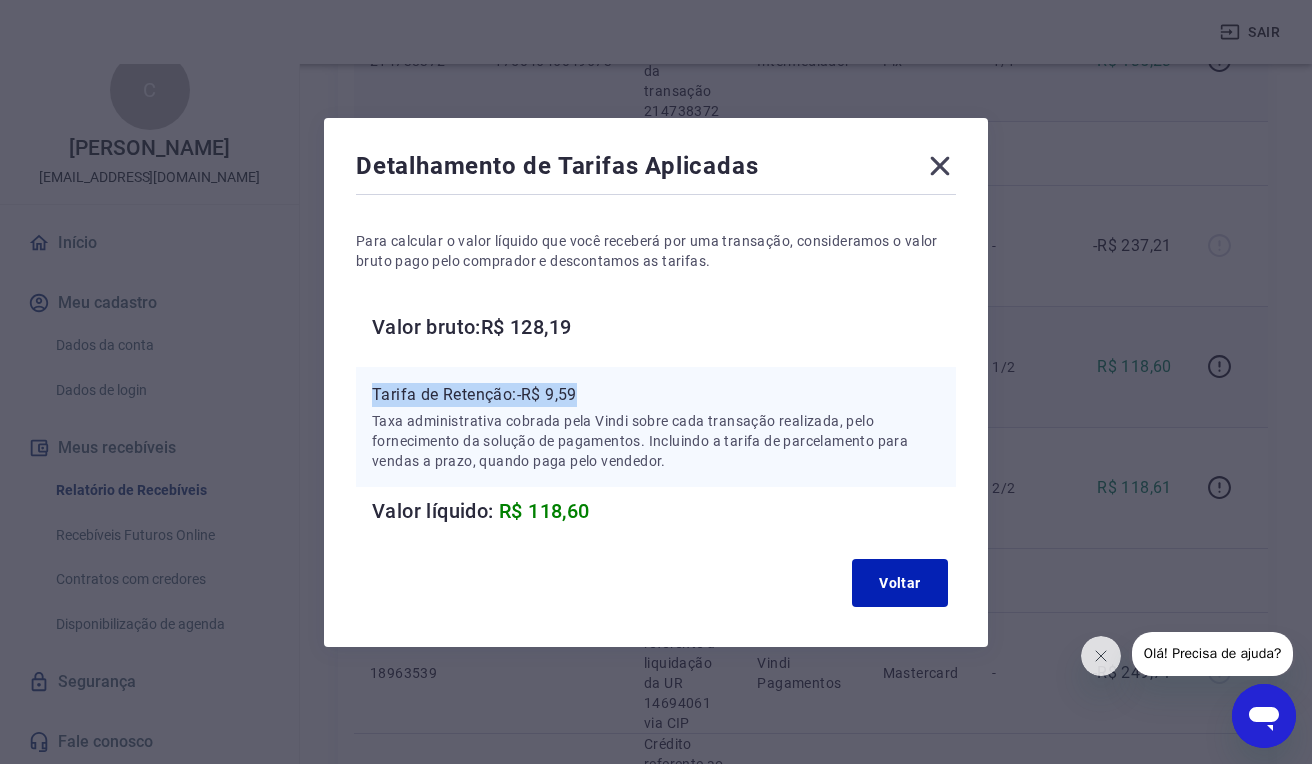 drag, startPoint x: 579, startPoint y: 397, endPoint x: 357, endPoint y: 397, distance: 222 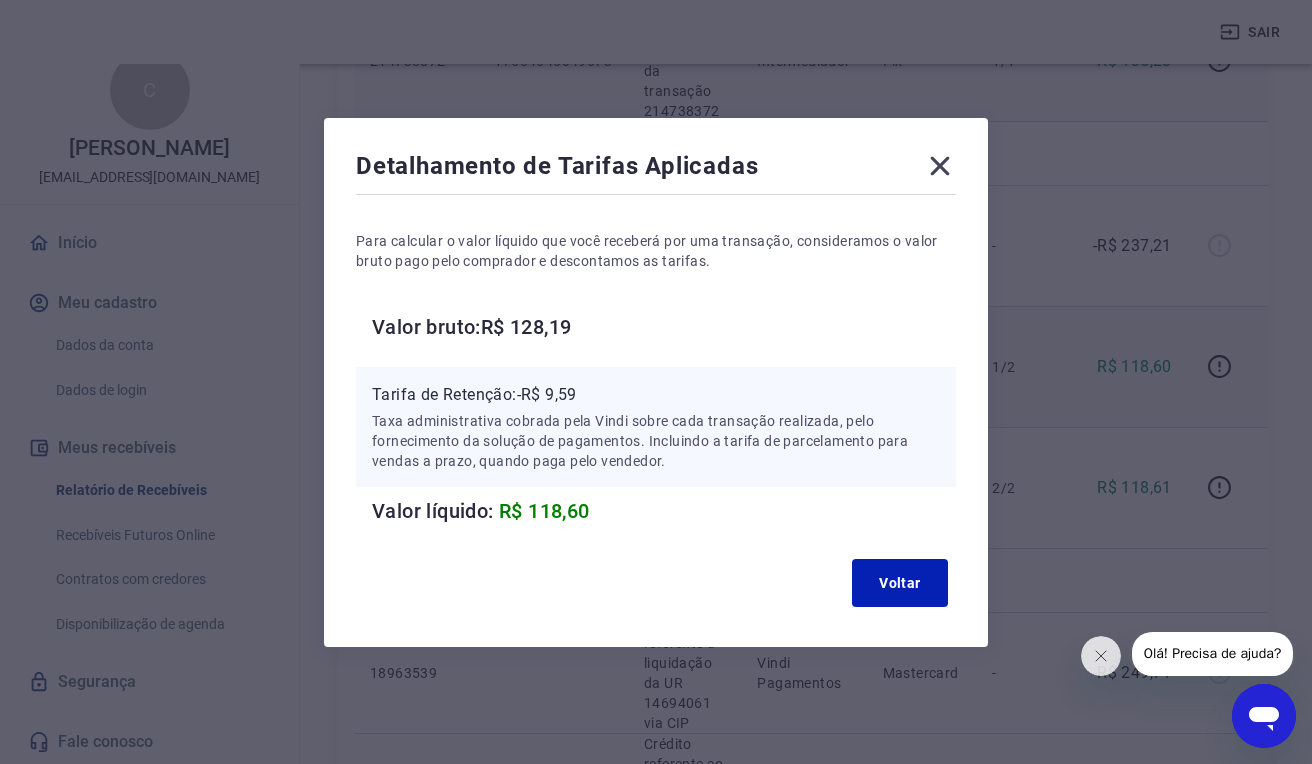 click 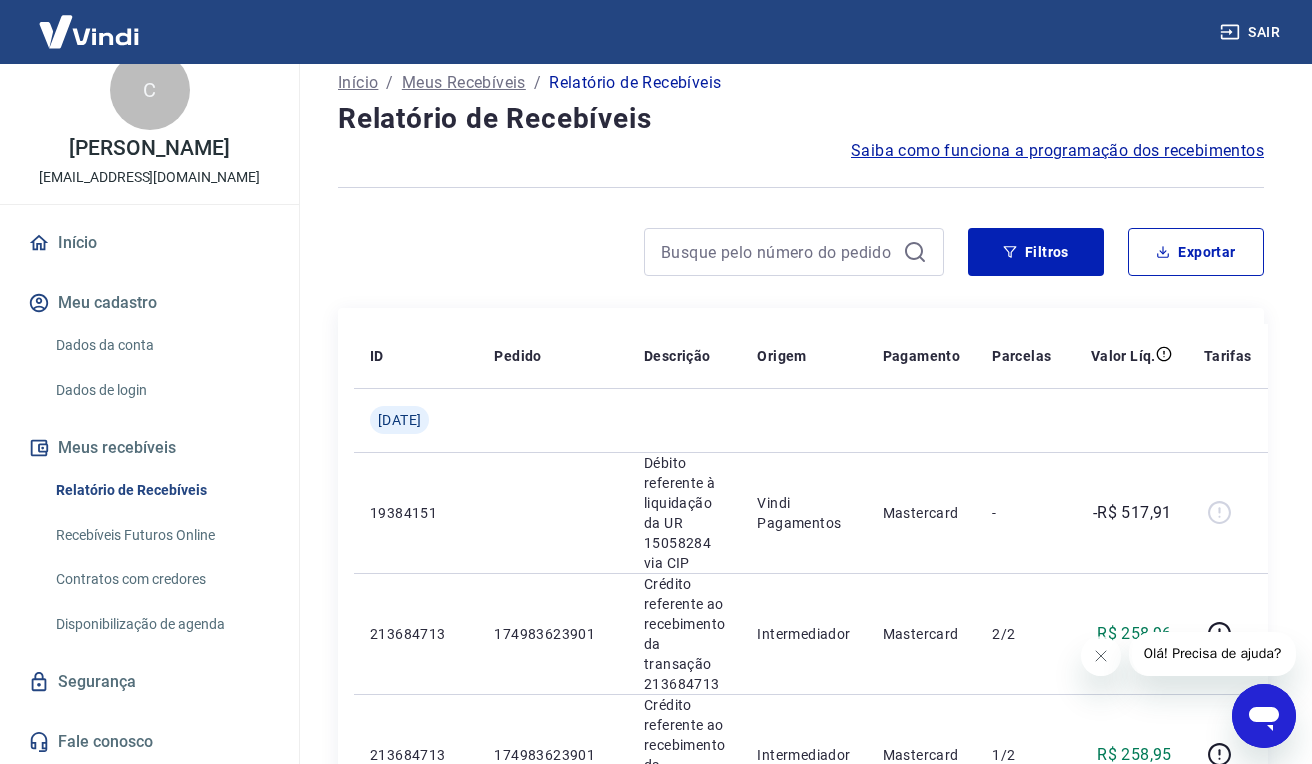 scroll, scrollTop: 0, scrollLeft: 0, axis: both 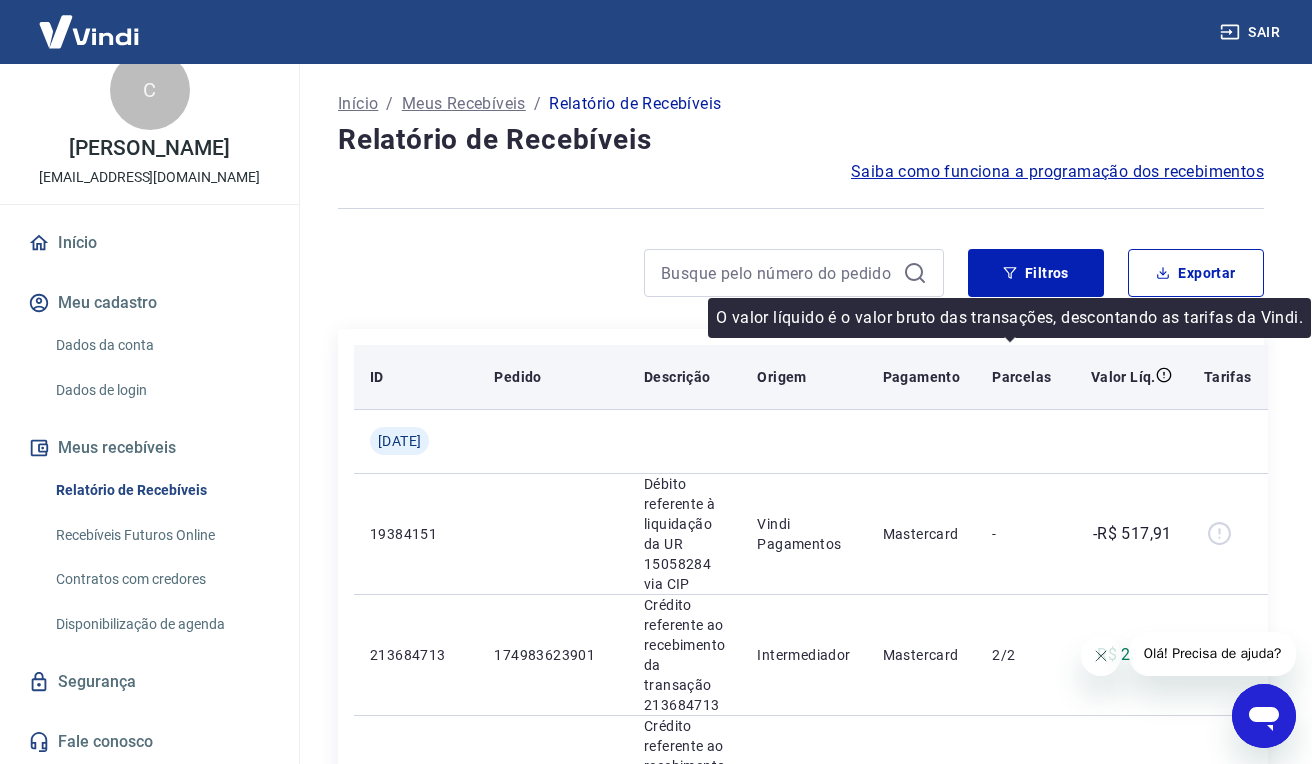 click 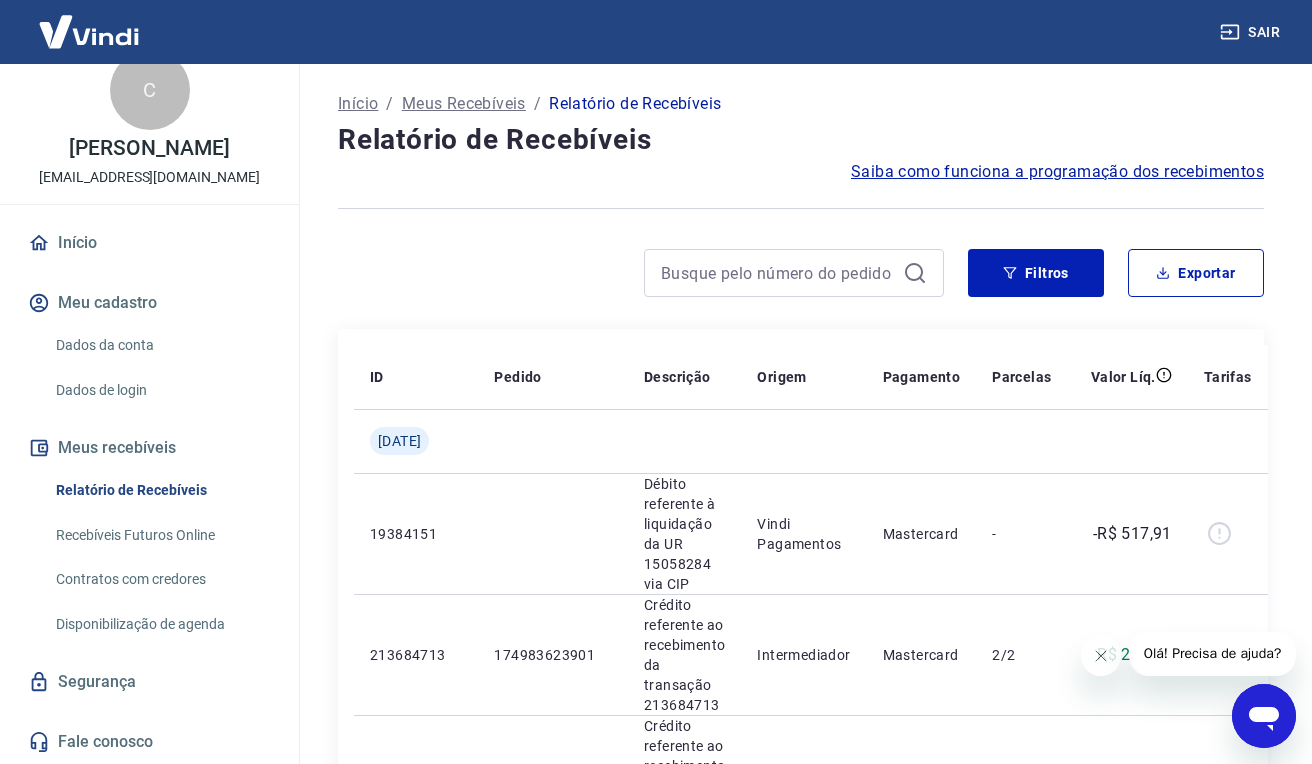 click at bounding box center (89, 31) 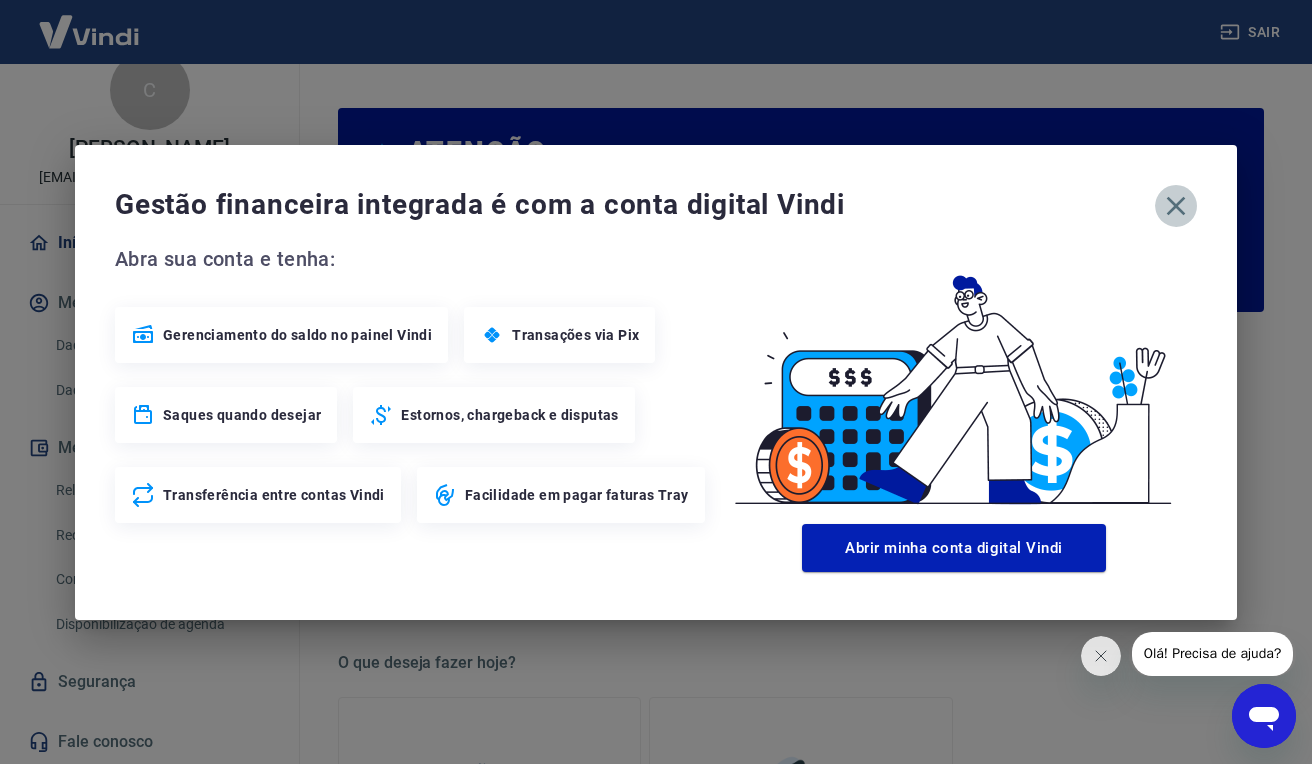 click 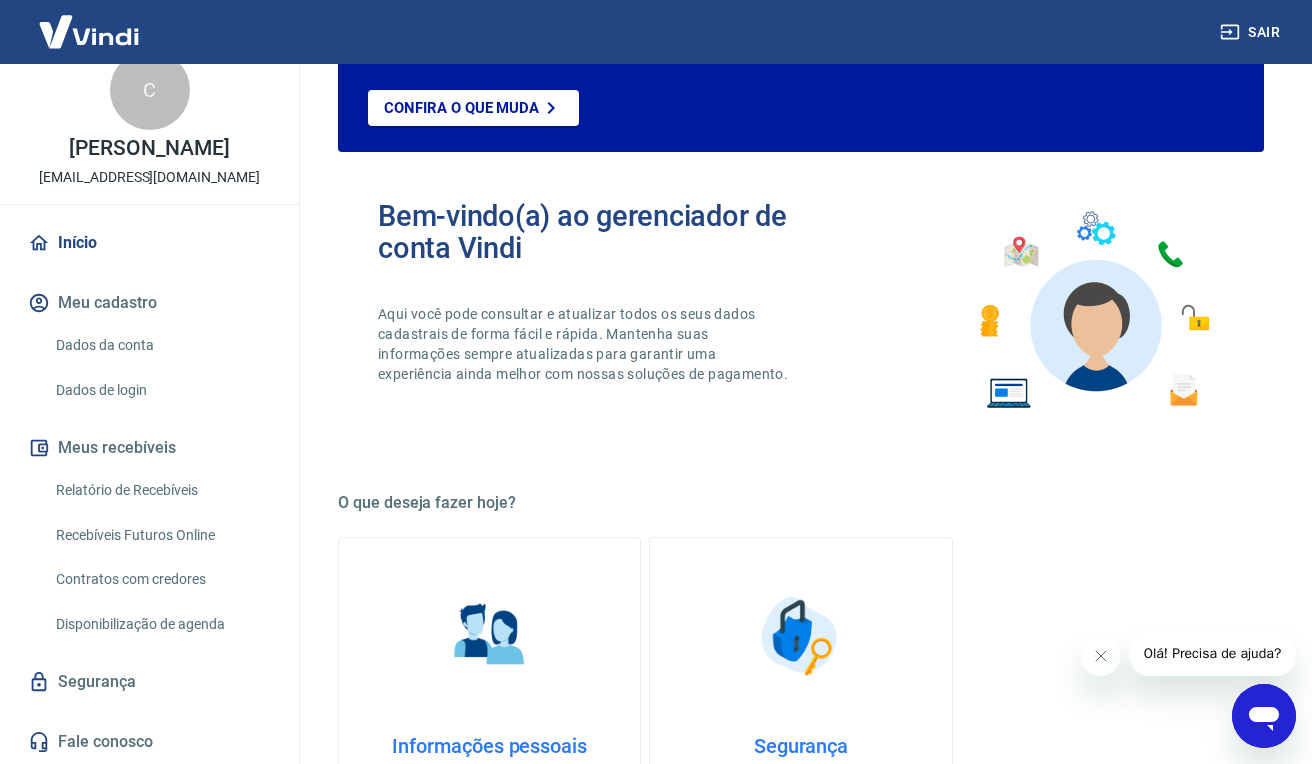 scroll, scrollTop: 206, scrollLeft: 0, axis: vertical 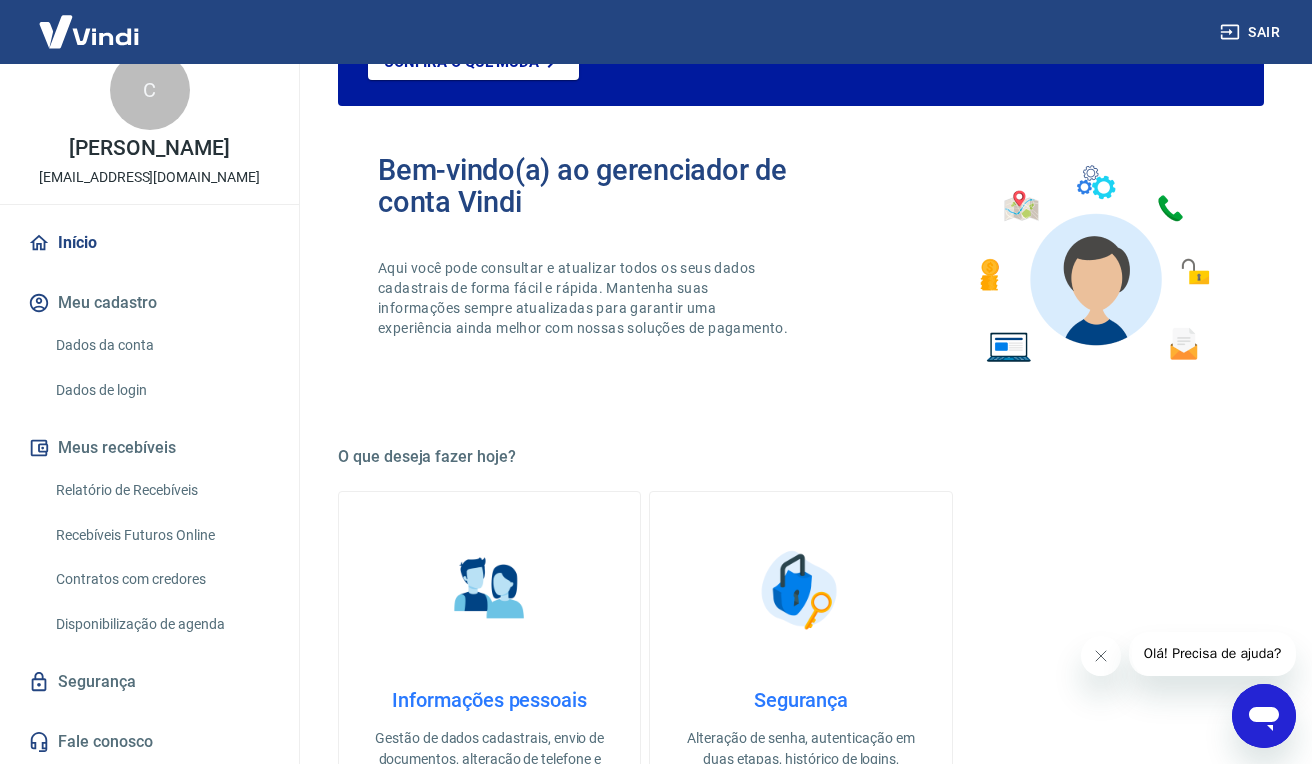 click on "Relatório de Recebíveis" at bounding box center (161, 490) 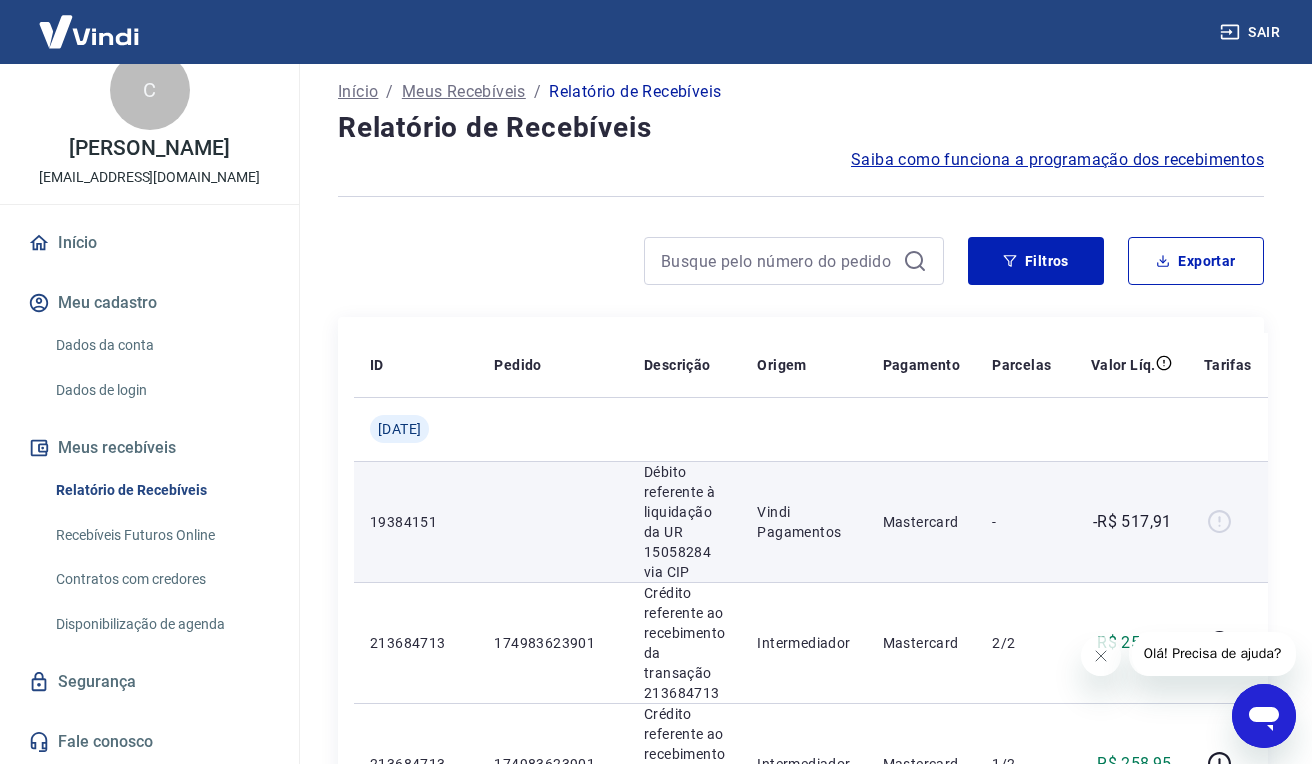 scroll, scrollTop: 14, scrollLeft: 0, axis: vertical 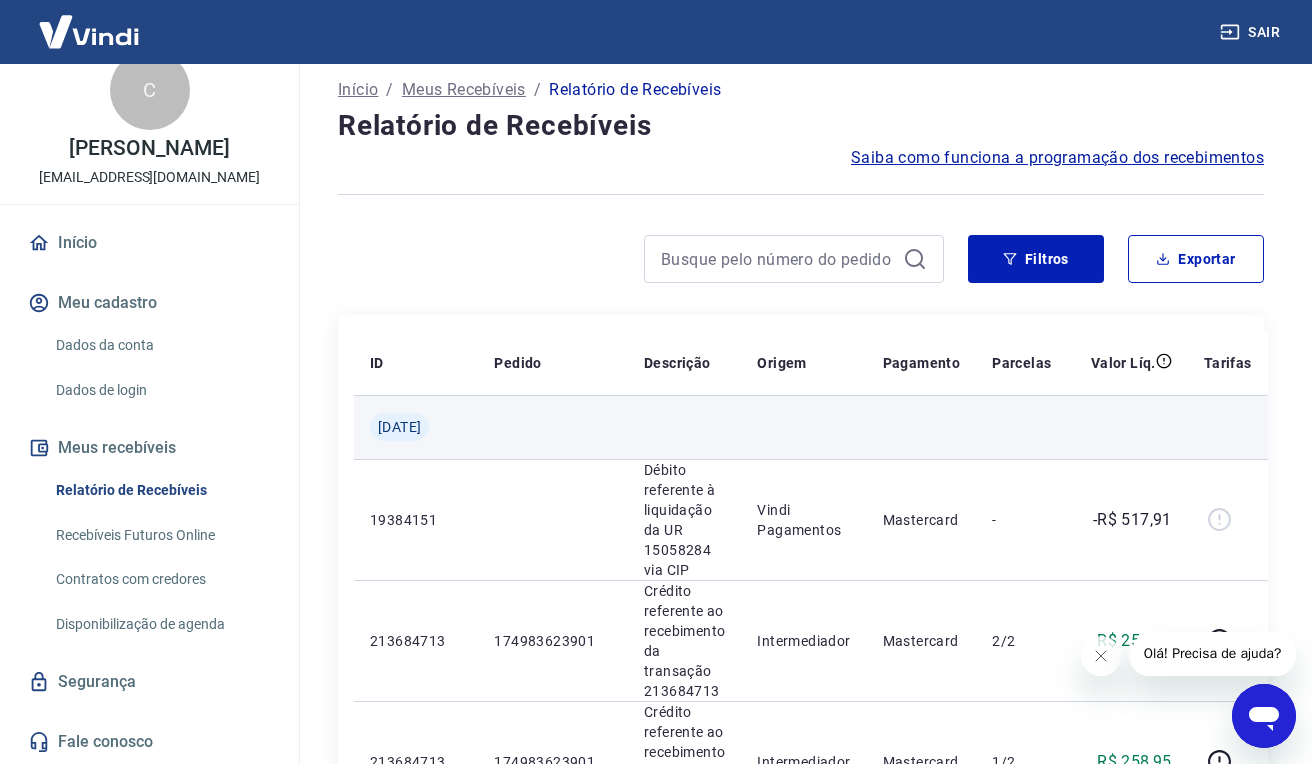 click on "[DATE]" at bounding box center [399, 427] 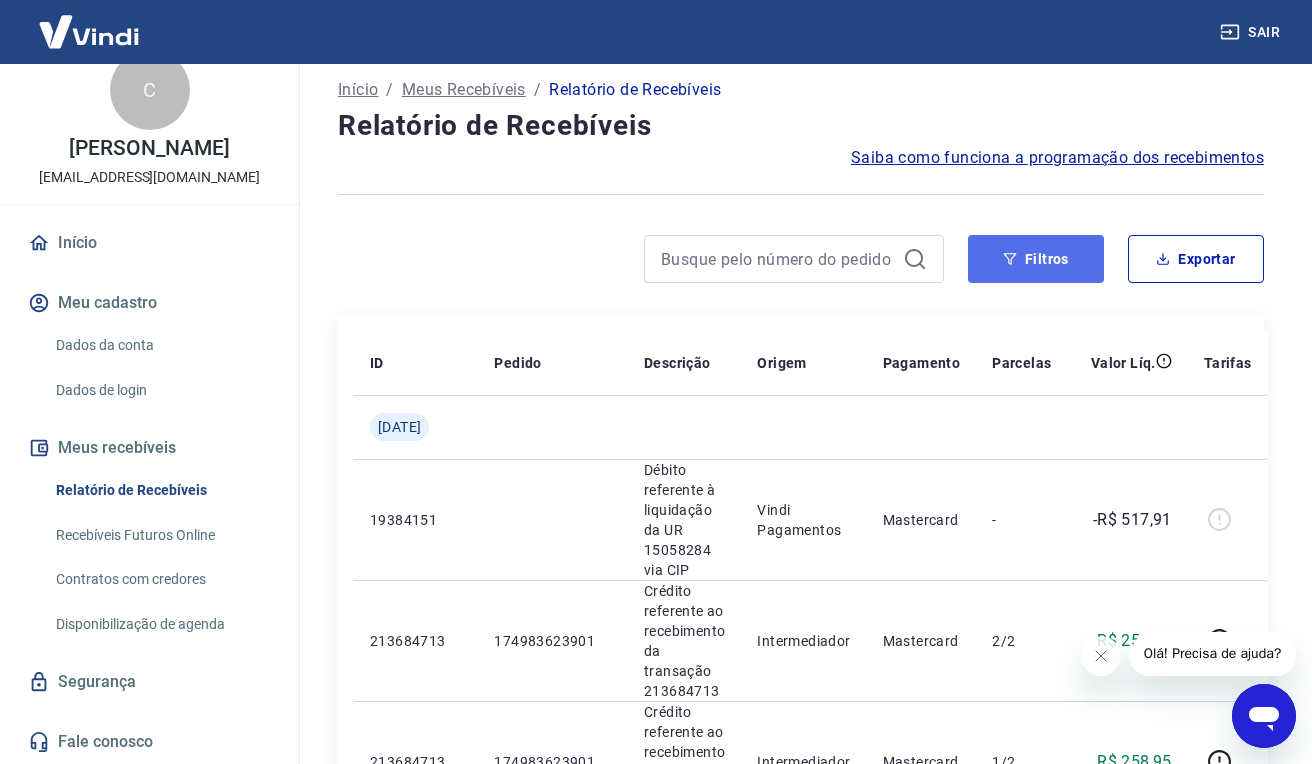 click on "Filtros" at bounding box center (1036, 259) 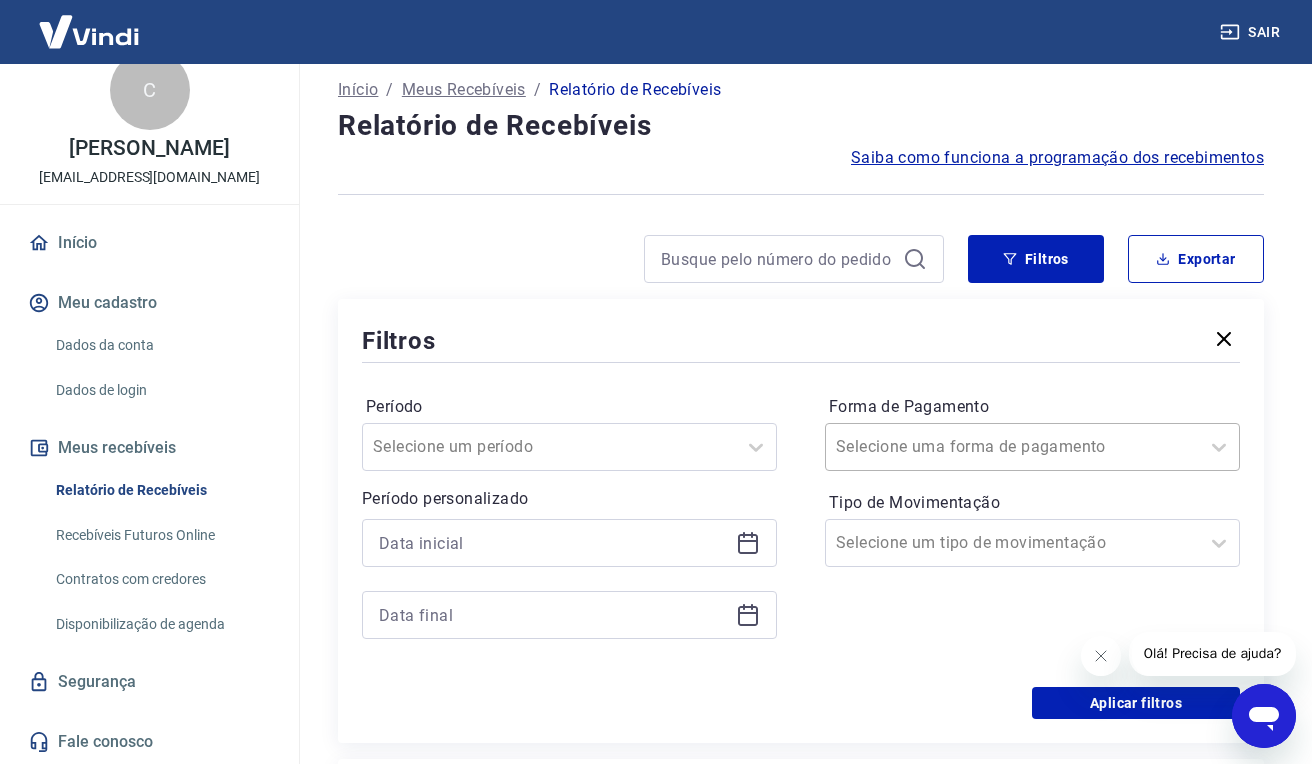 click on "Forma de Pagamento" at bounding box center [937, 447] 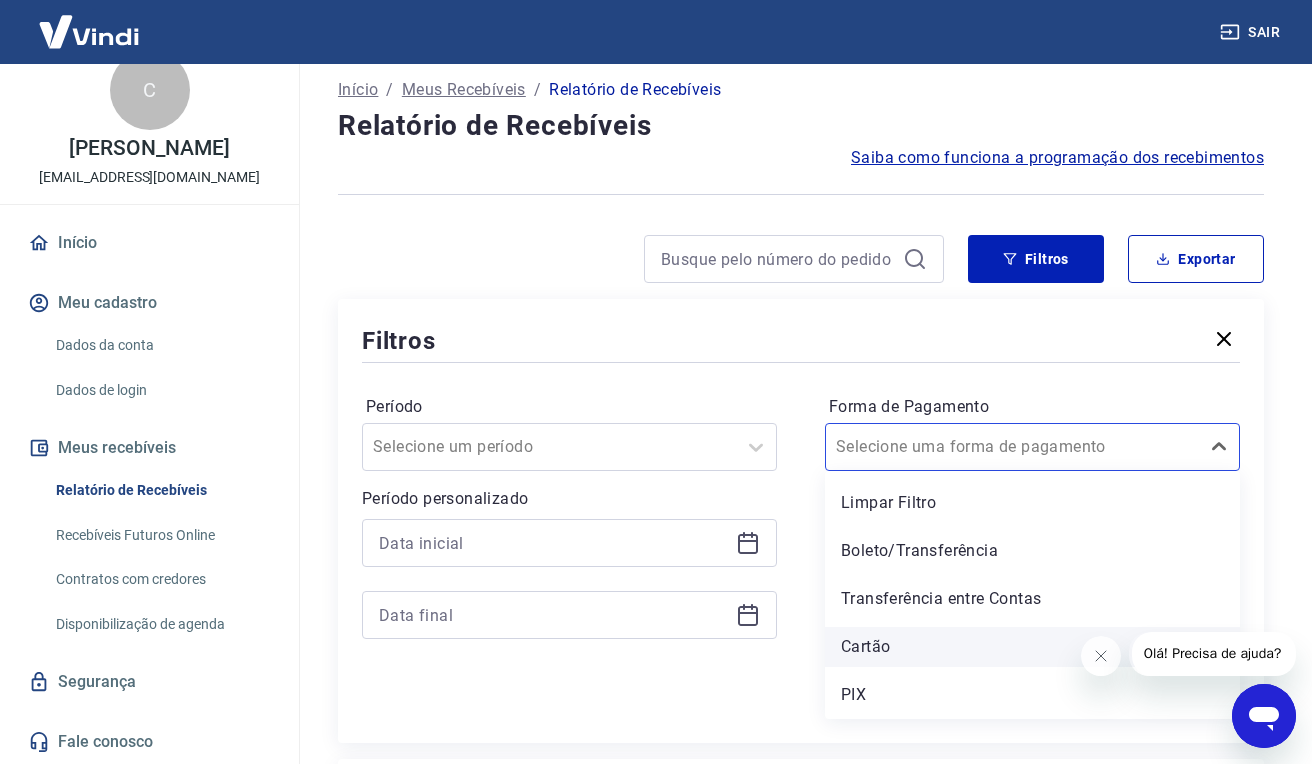click on "Cartão" at bounding box center [1032, 647] 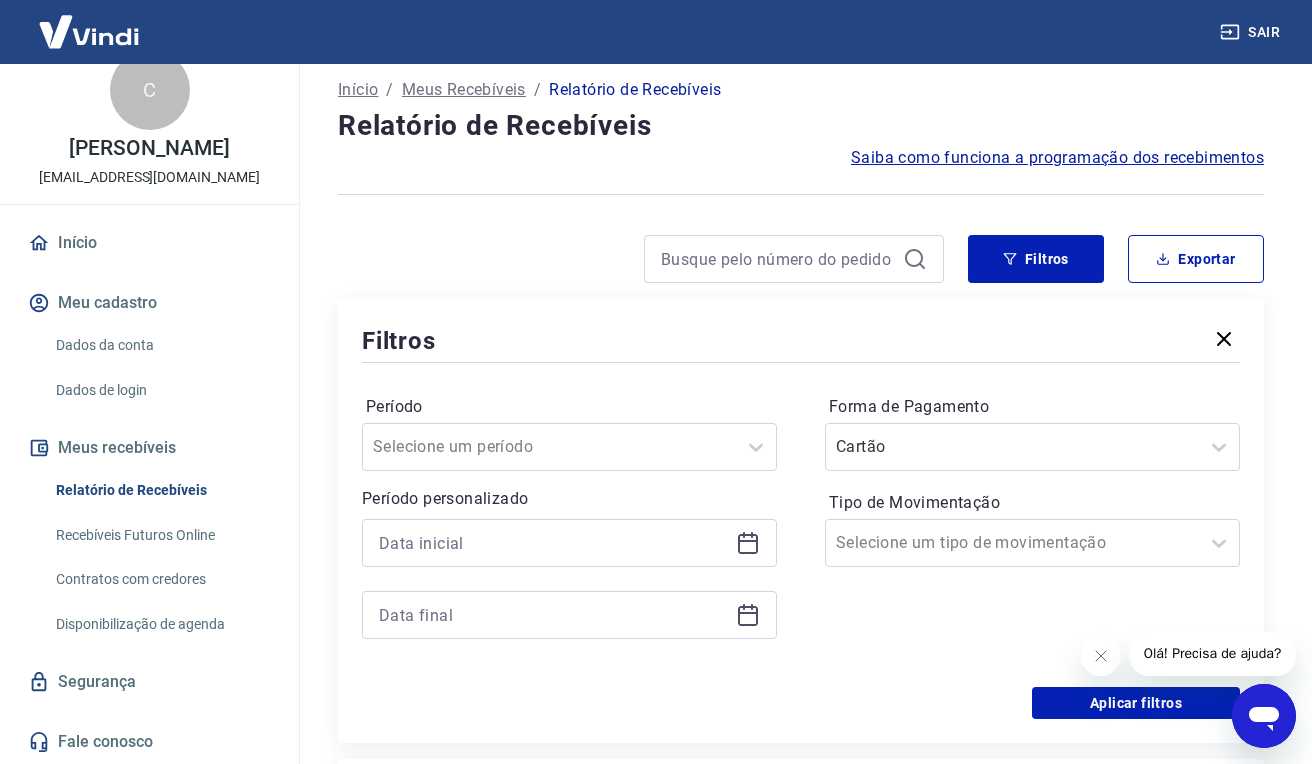 click on "Forma de Pagamento Cartão Tipo de Movimentação Selecione um tipo de movimentação" at bounding box center [1032, 527] 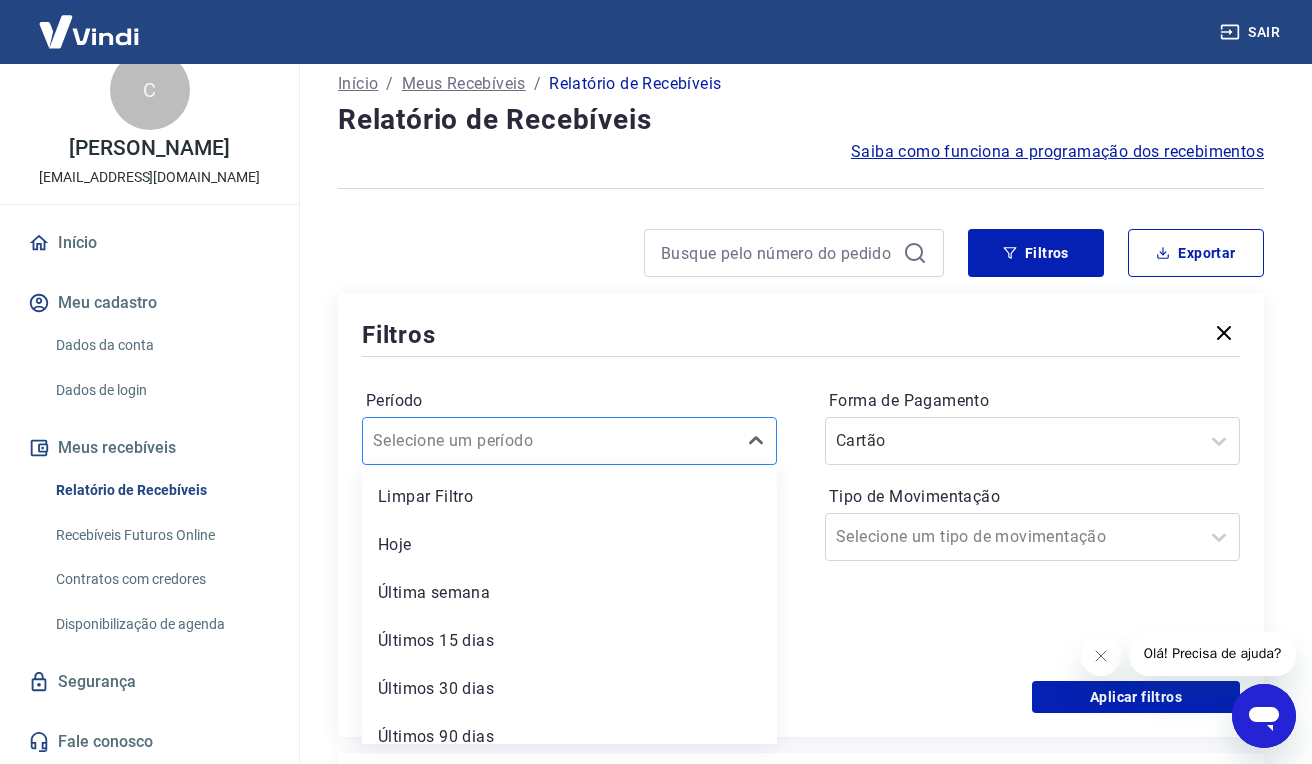 click on "Selecione um período" at bounding box center [549, 441] 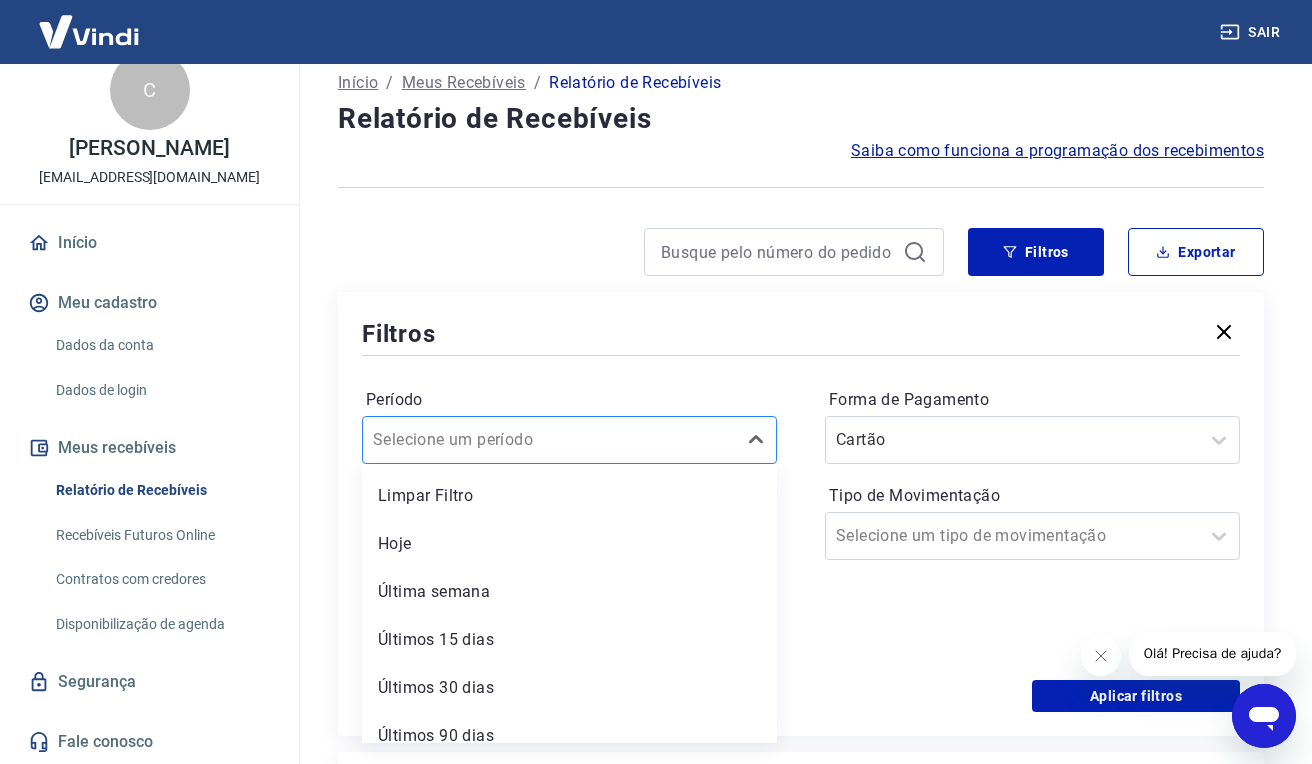 scroll, scrollTop: 21, scrollLeft: 0, axis: vertical 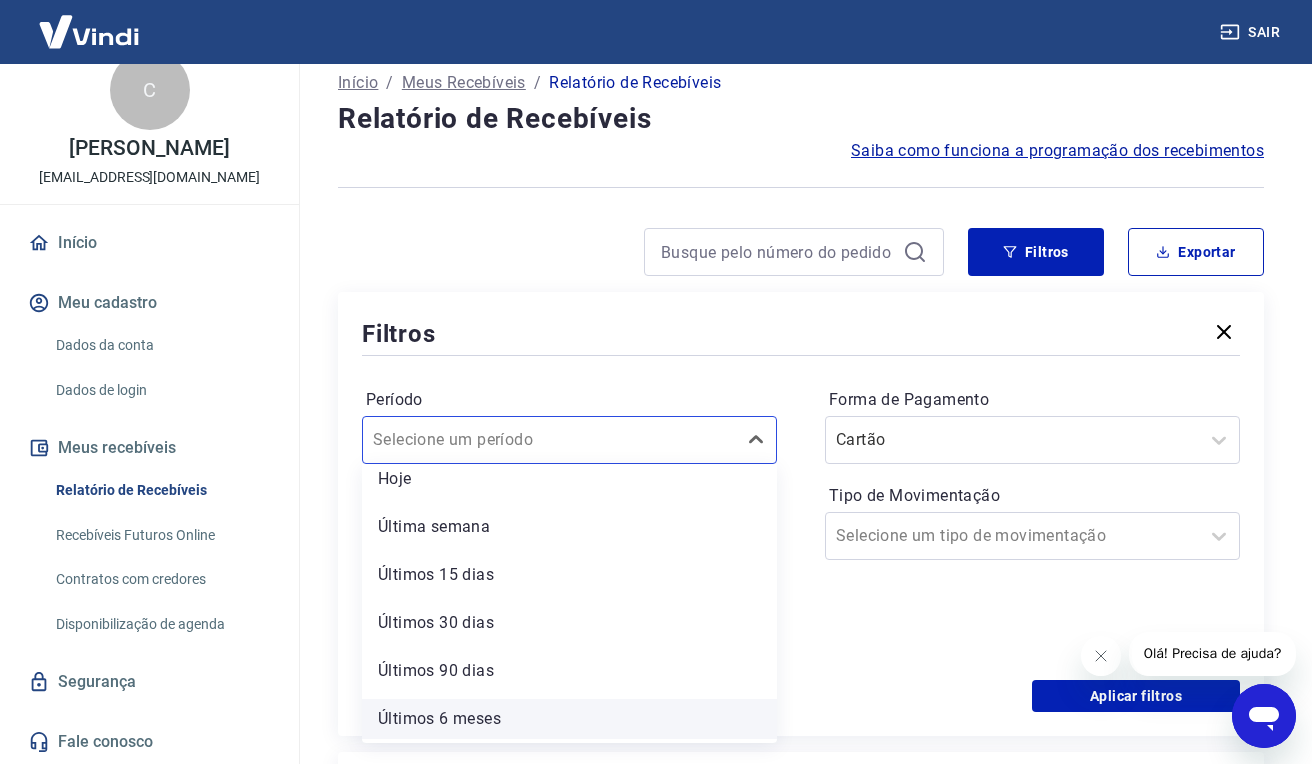 click on "Últimos 6 meses" at bounding box center (569, 719) 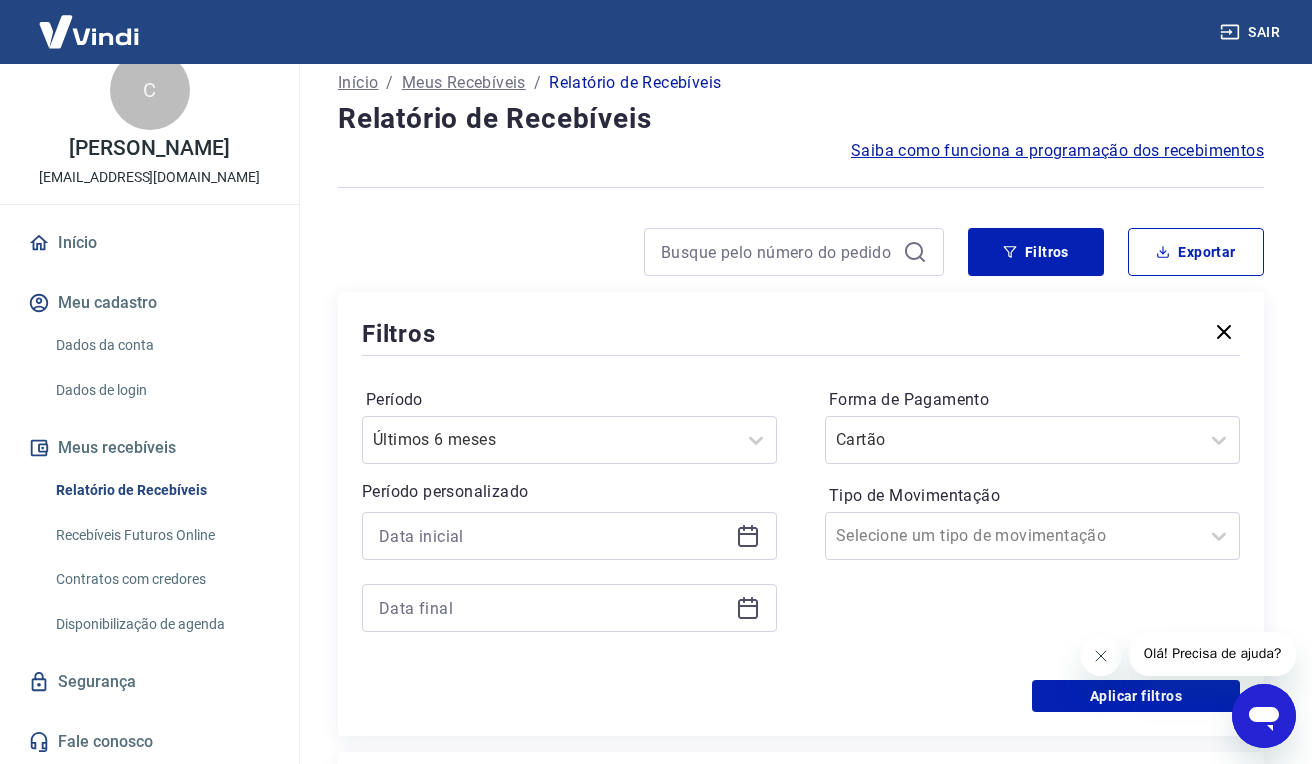 click 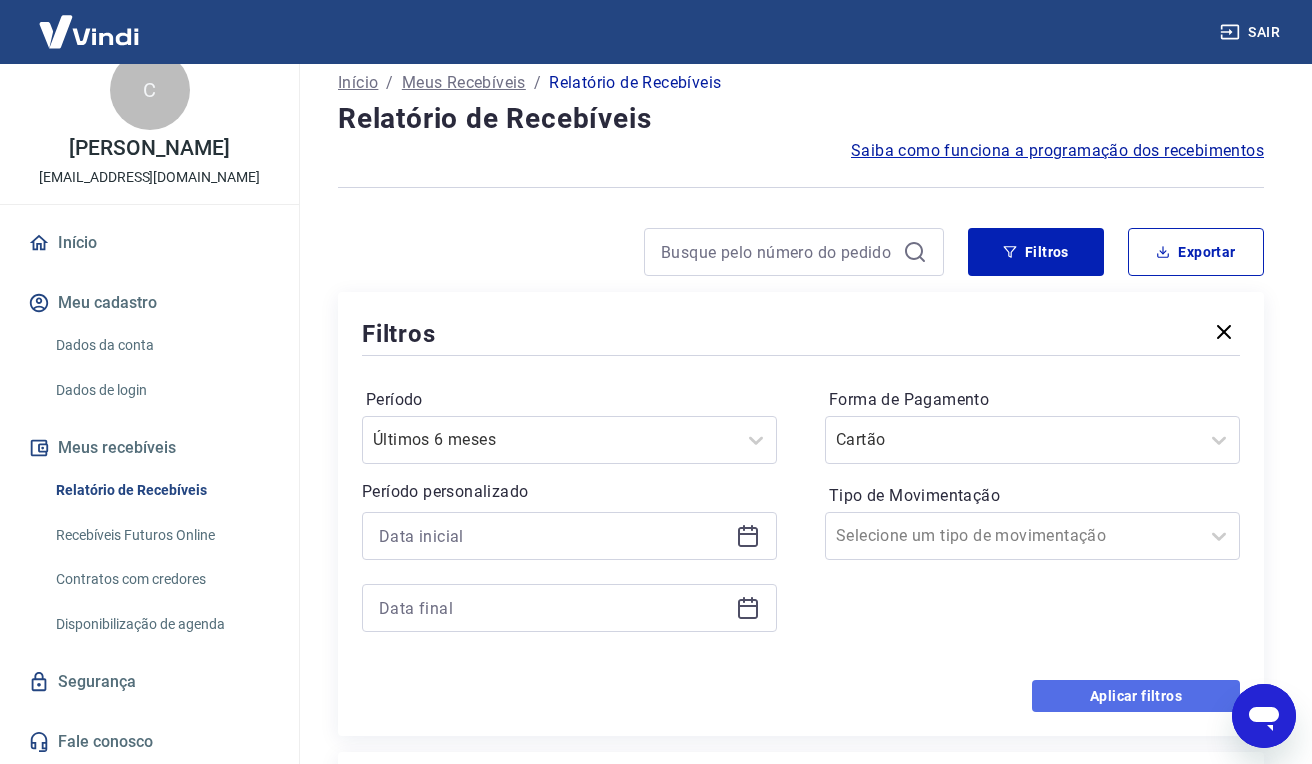 click on "Aplicar filtros" at bounding box center [1136, 696] 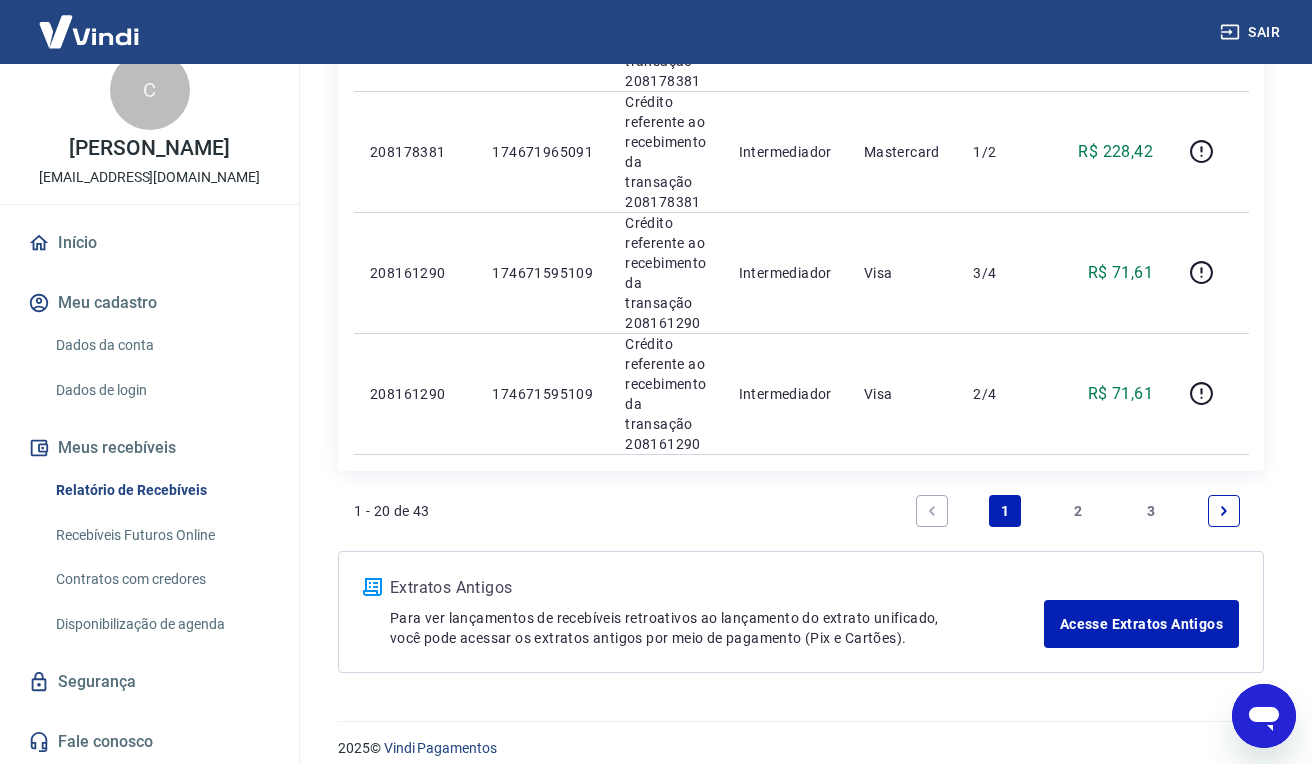 scroll, scrollTop: 2713, scrollLeft: 0, axis: vertical 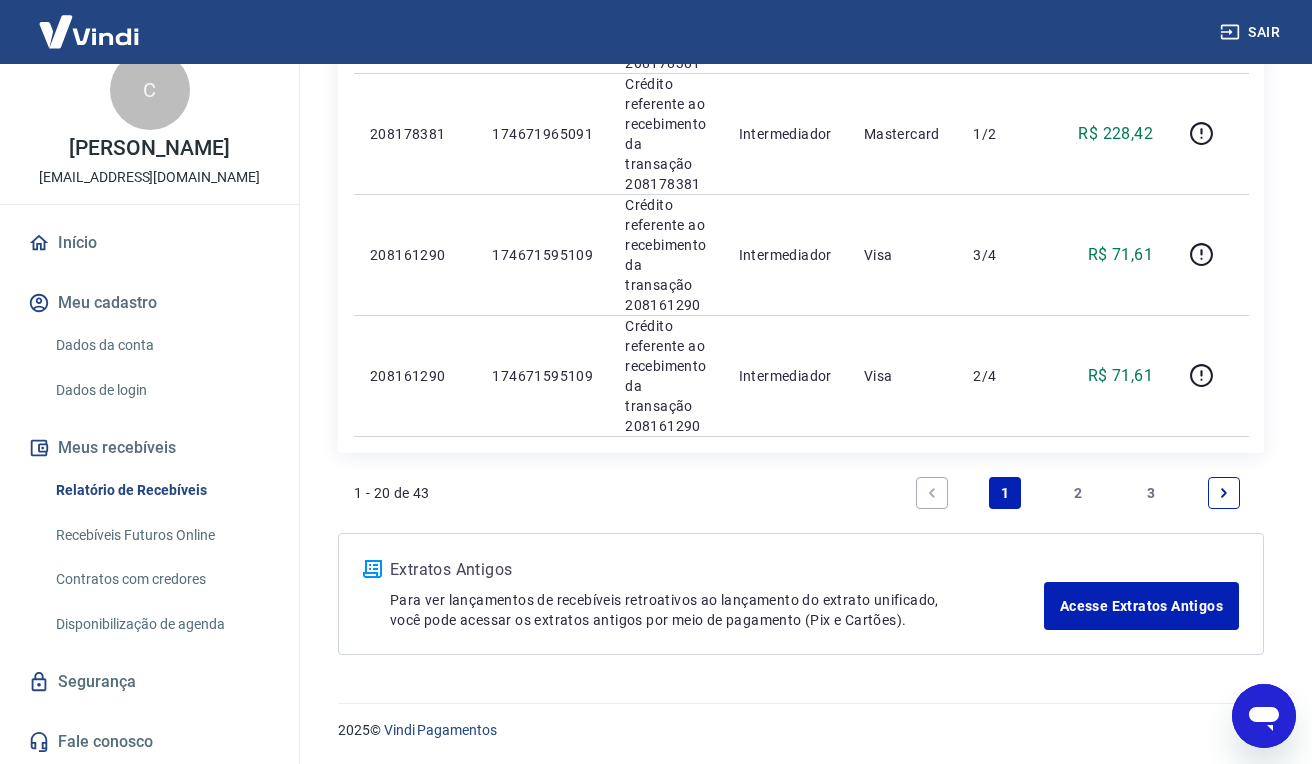 click on "2" at bounding box center [1078, 493] 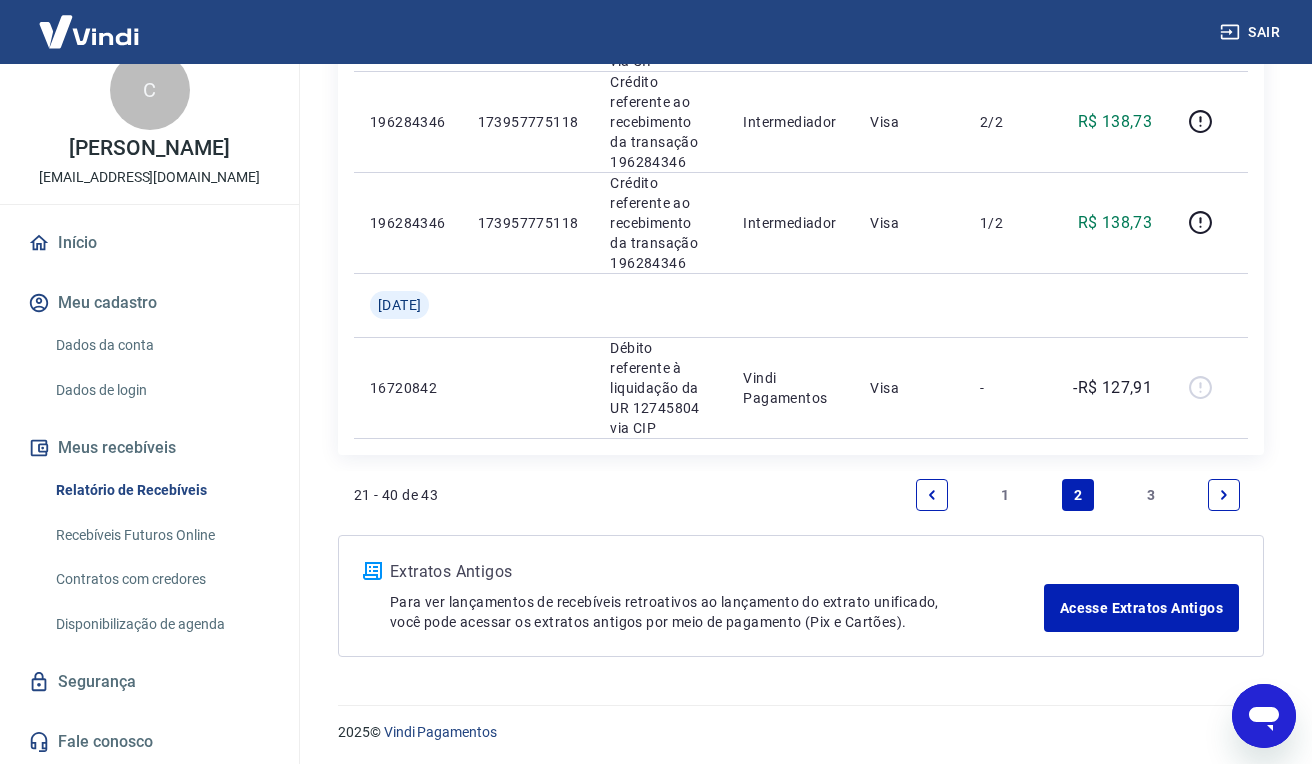 scroll, scrollTop: 2377, scrollLeft: 0, axis: vertical 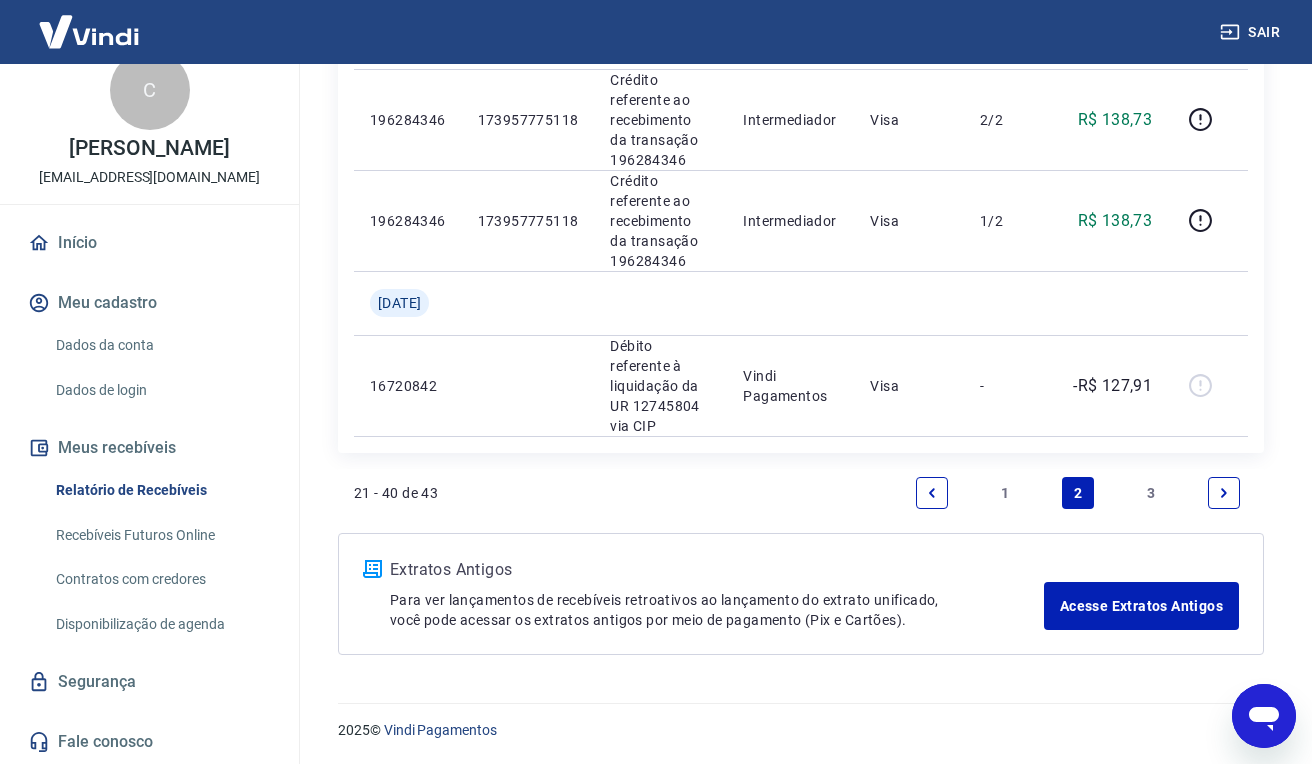 click on "3" at bounding box center [1151, 493] 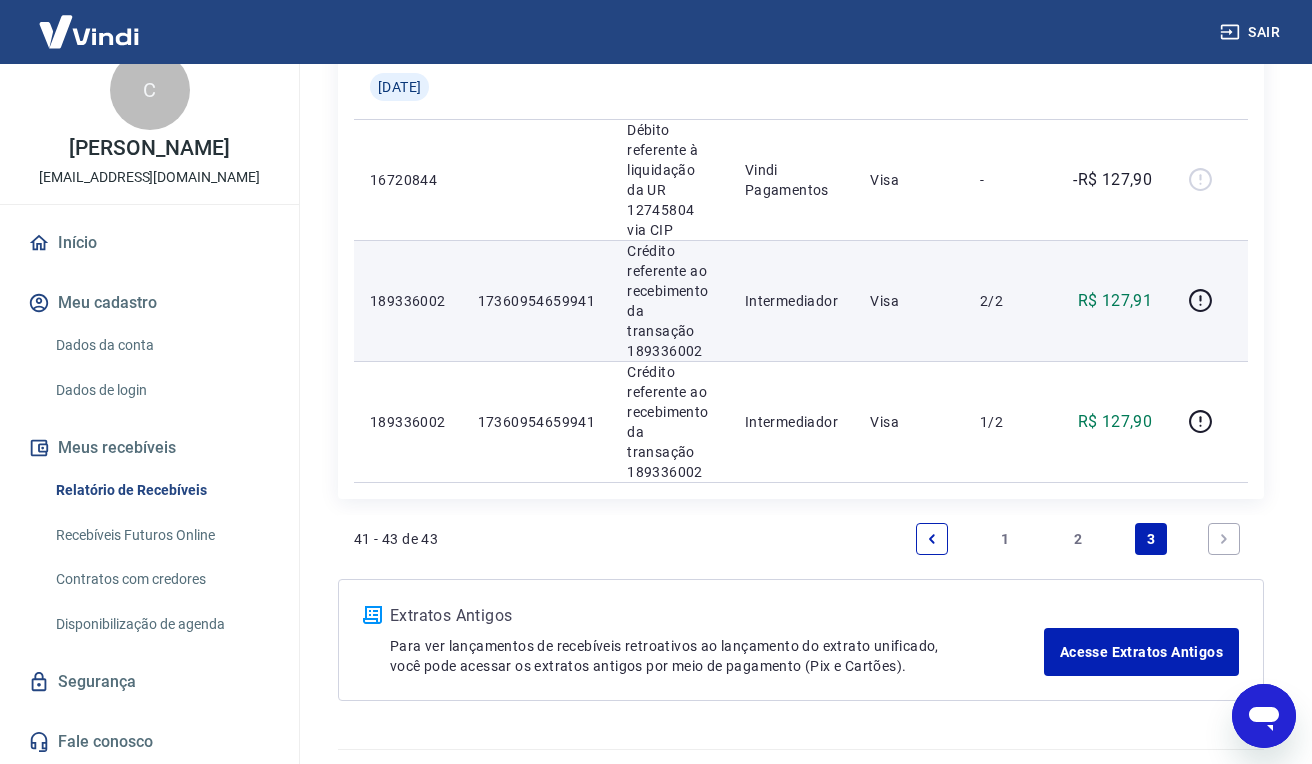 scroll, scrollTop: 0, scrollLeft: 0, axis: both 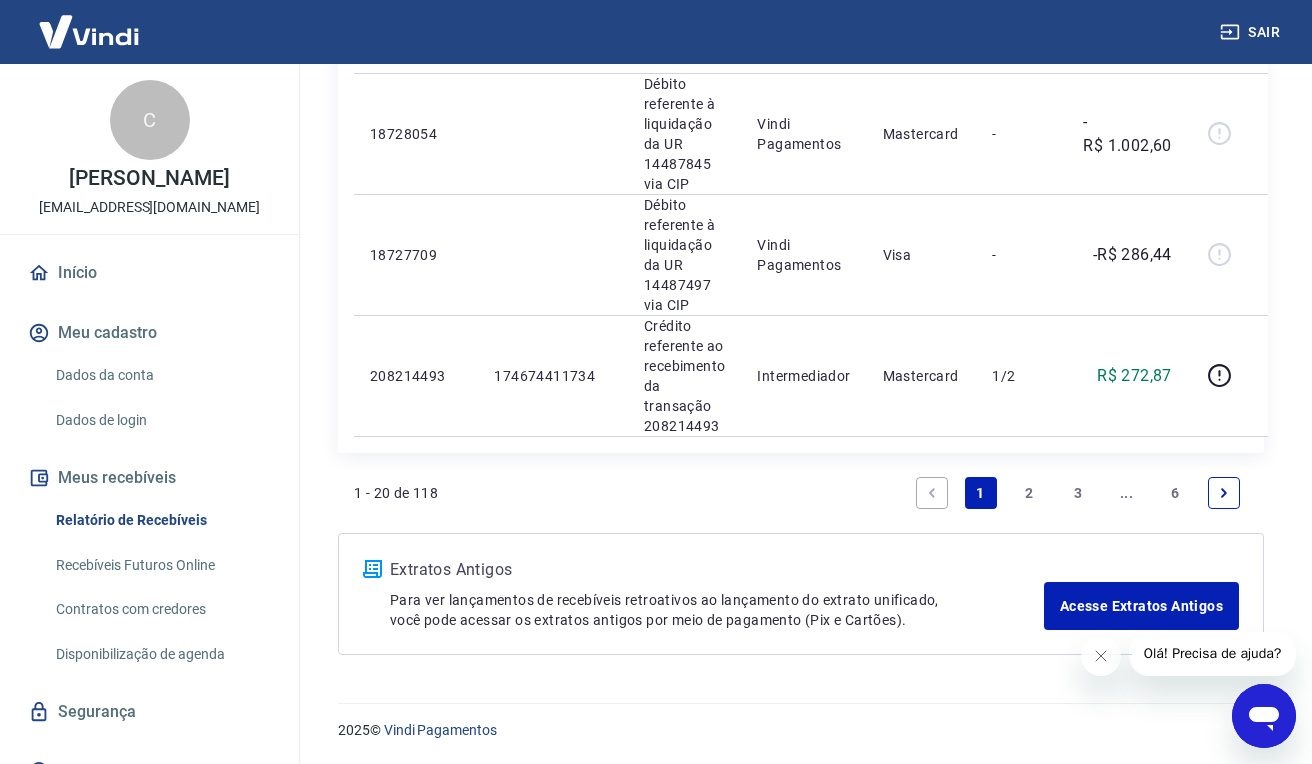 click on "6" at bounding box center [1175, 493] 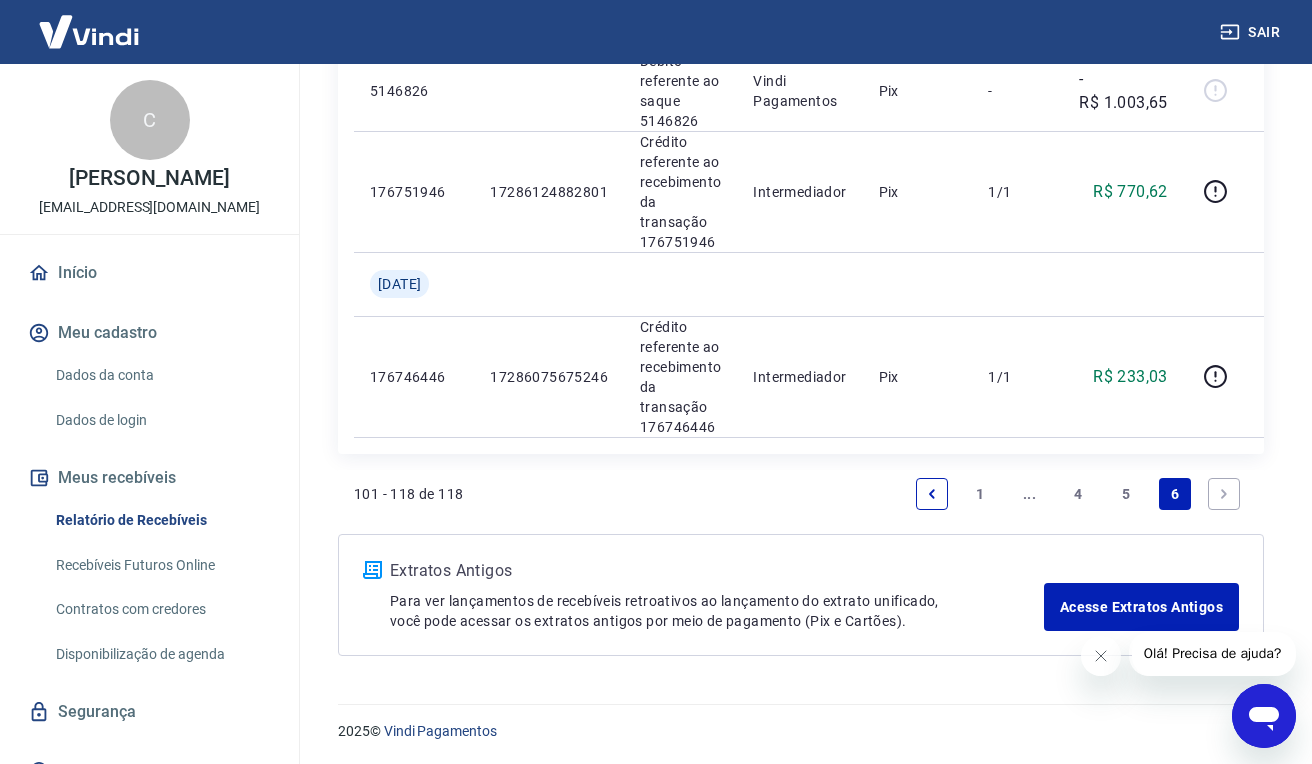 scroll, scrollTop: 2479, scrollLeft: 0, axis: vertical 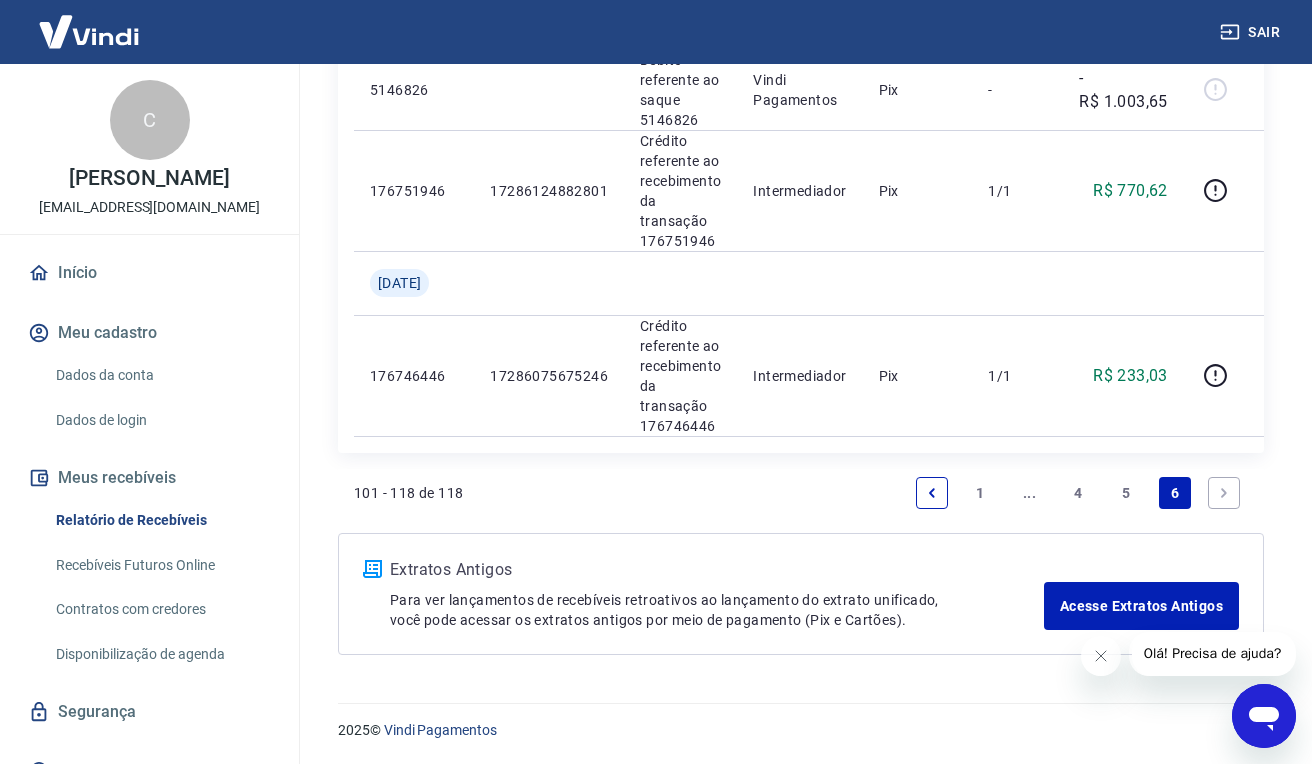 click 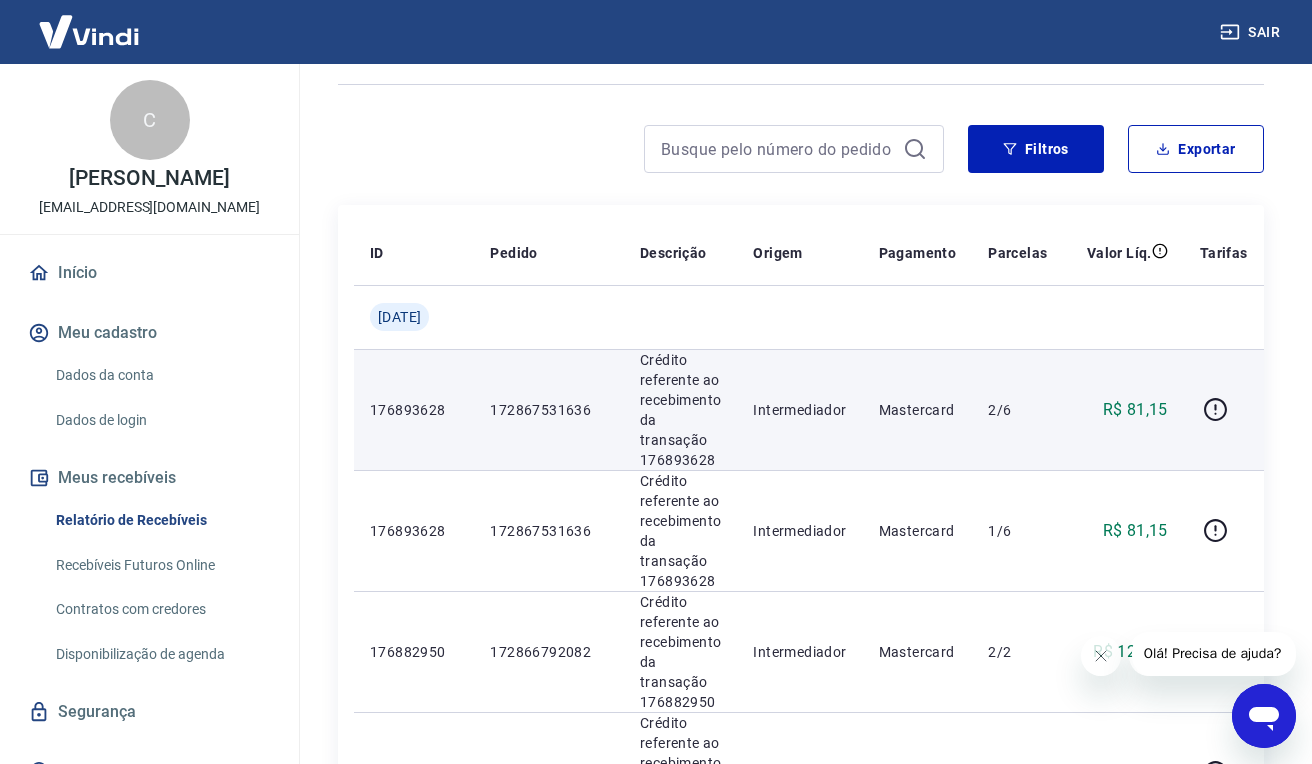 scroll, scrollTop: 126, scrollLeft: 0, axis: vertical 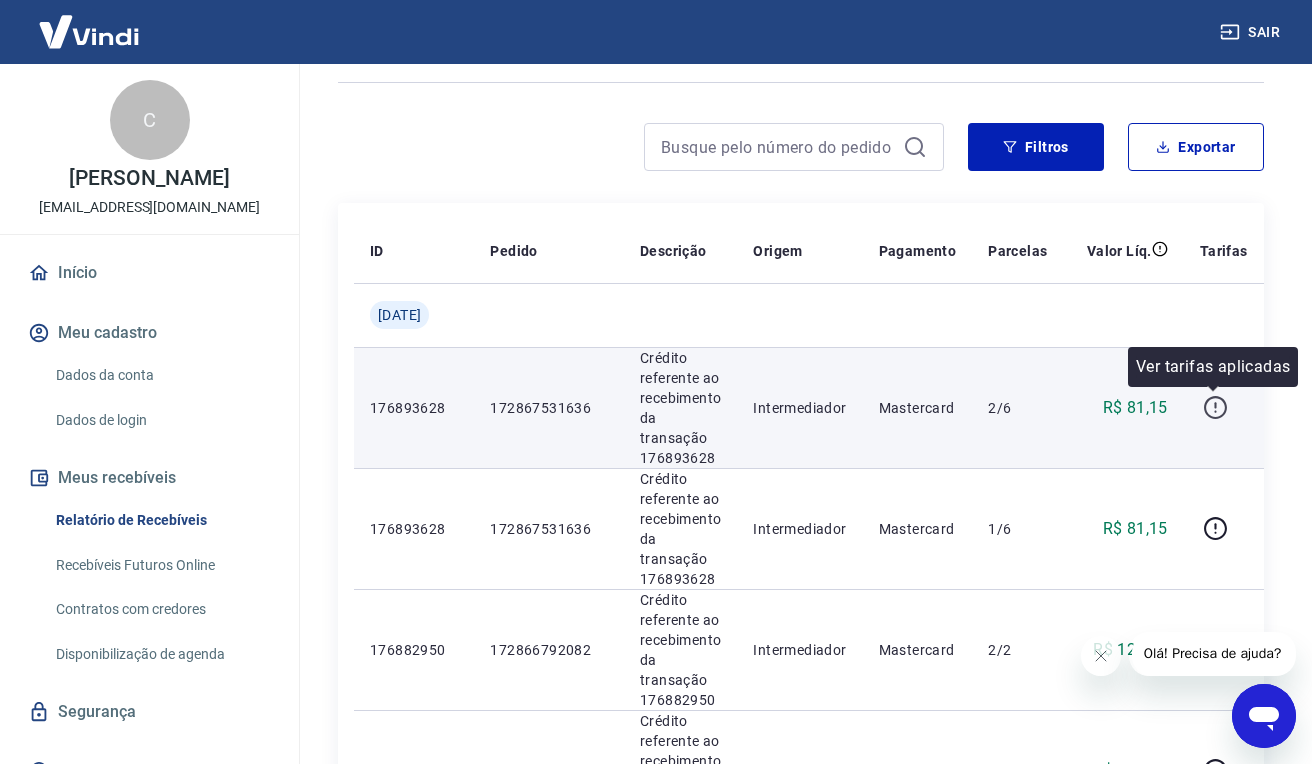 click 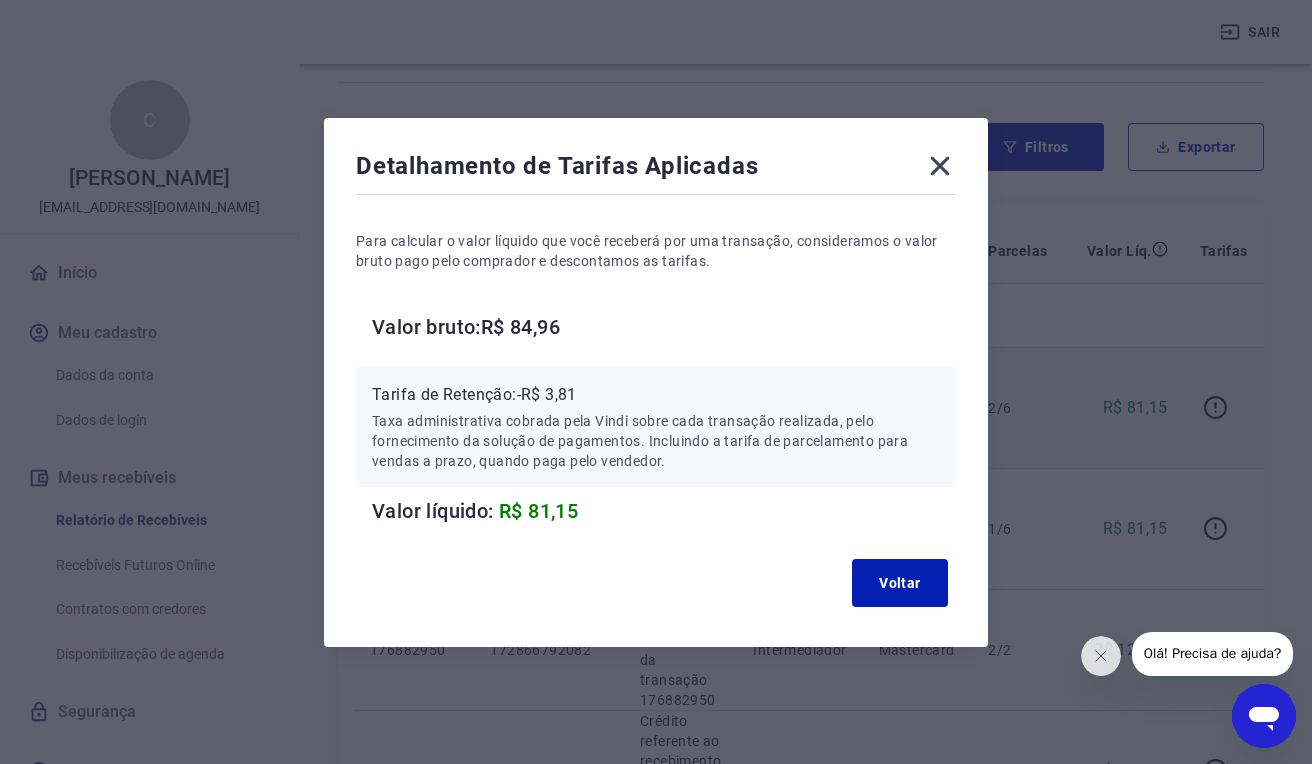 click 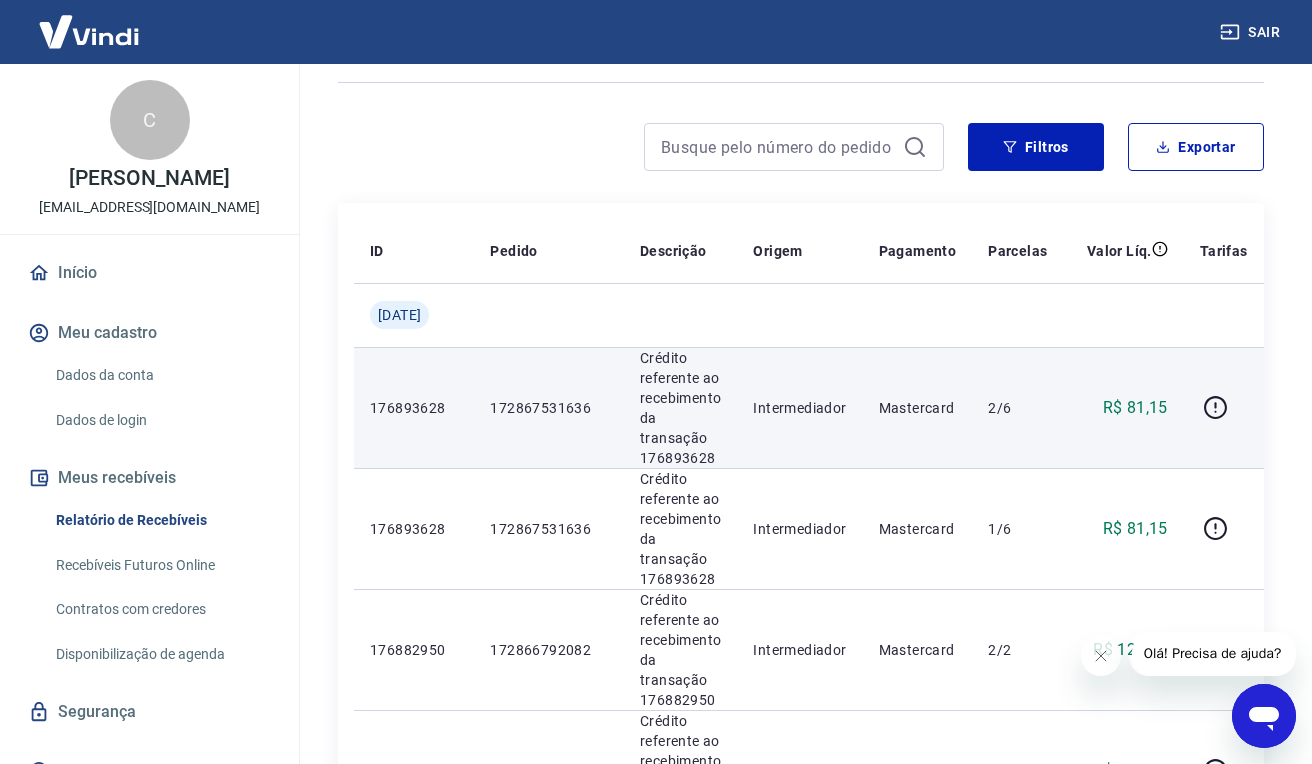 click on "2/6" at bounding box center (1017, 408) 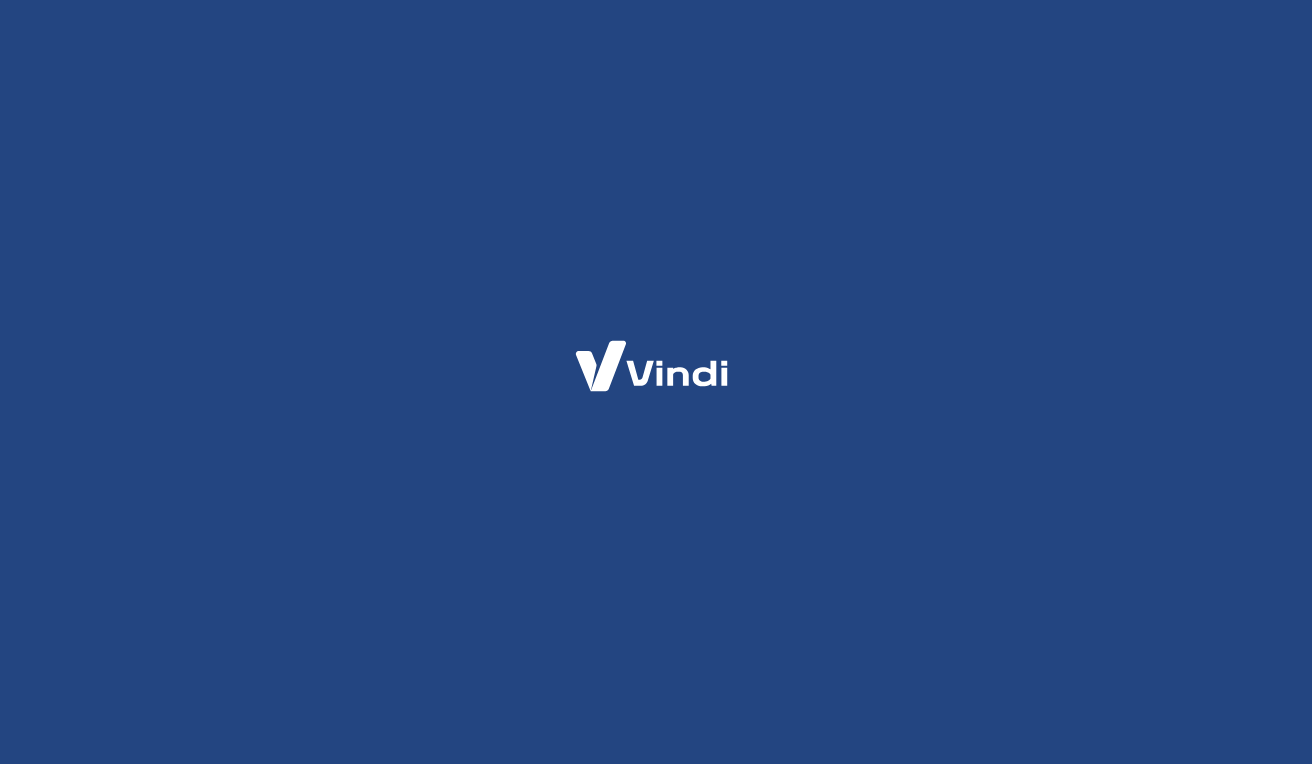 scroll, scrollTop: 0, scrollLeft: 0, axis: both 